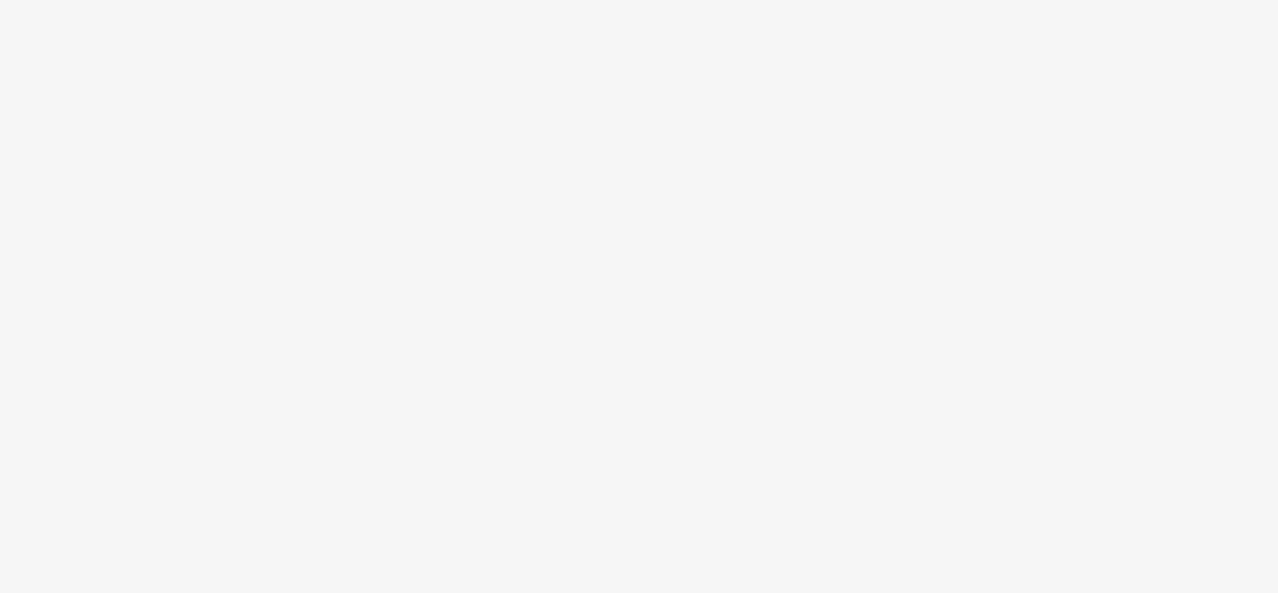 scroll, scrollTop: 0, scrollLeft: 0, axis: both 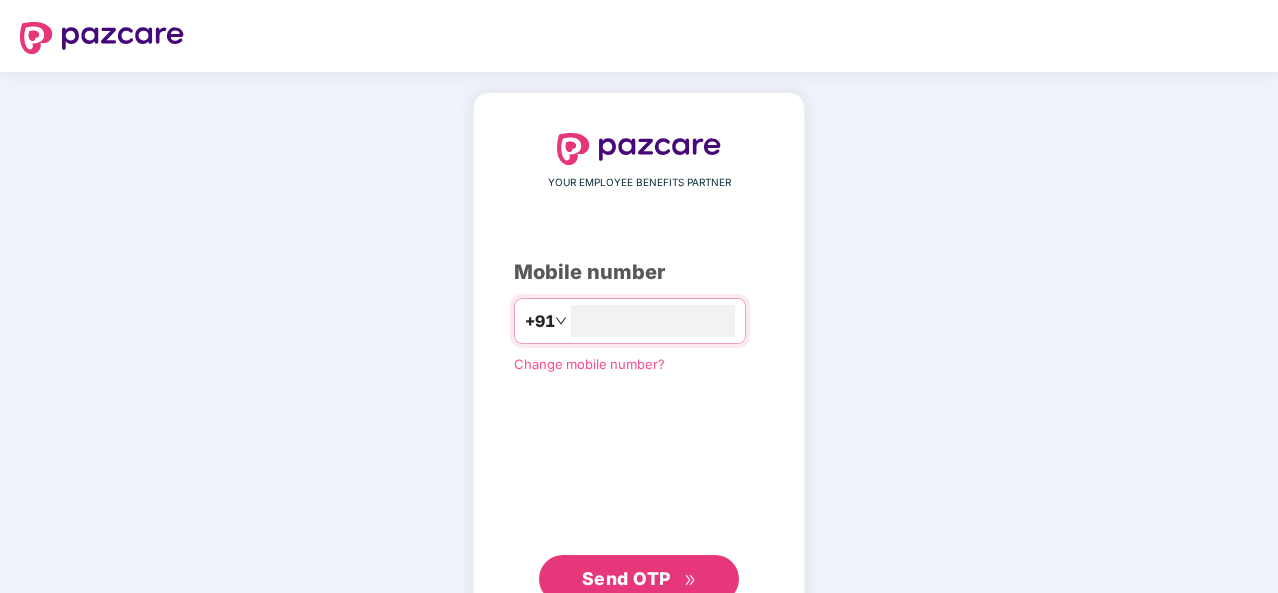 type on "**********" 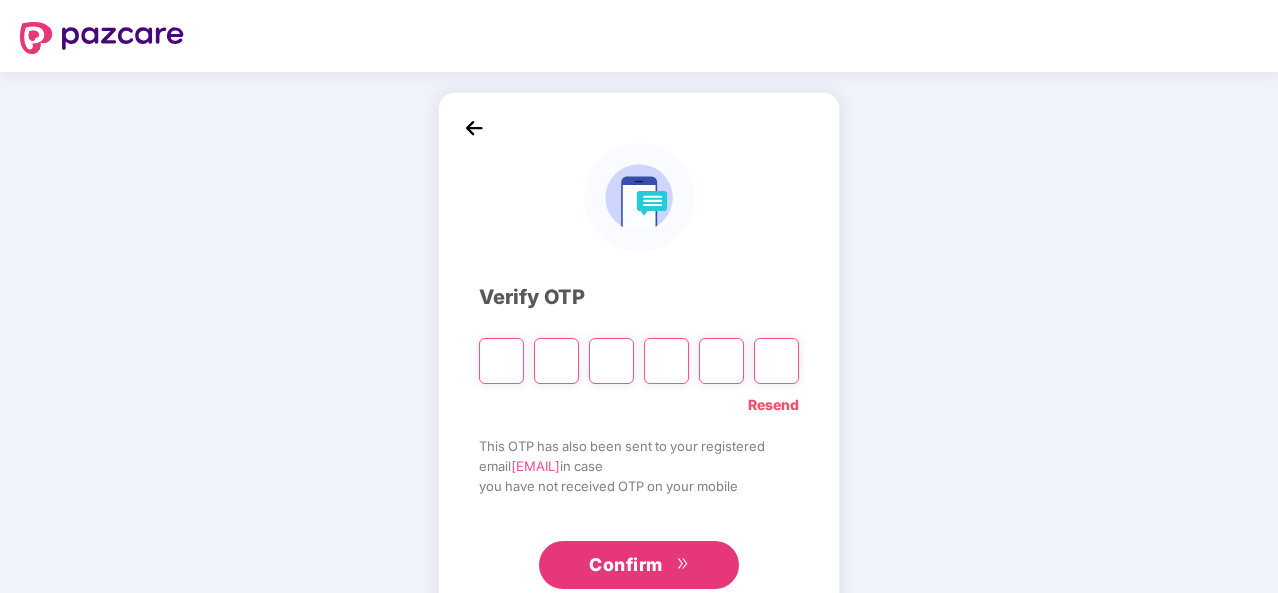 type on "*" 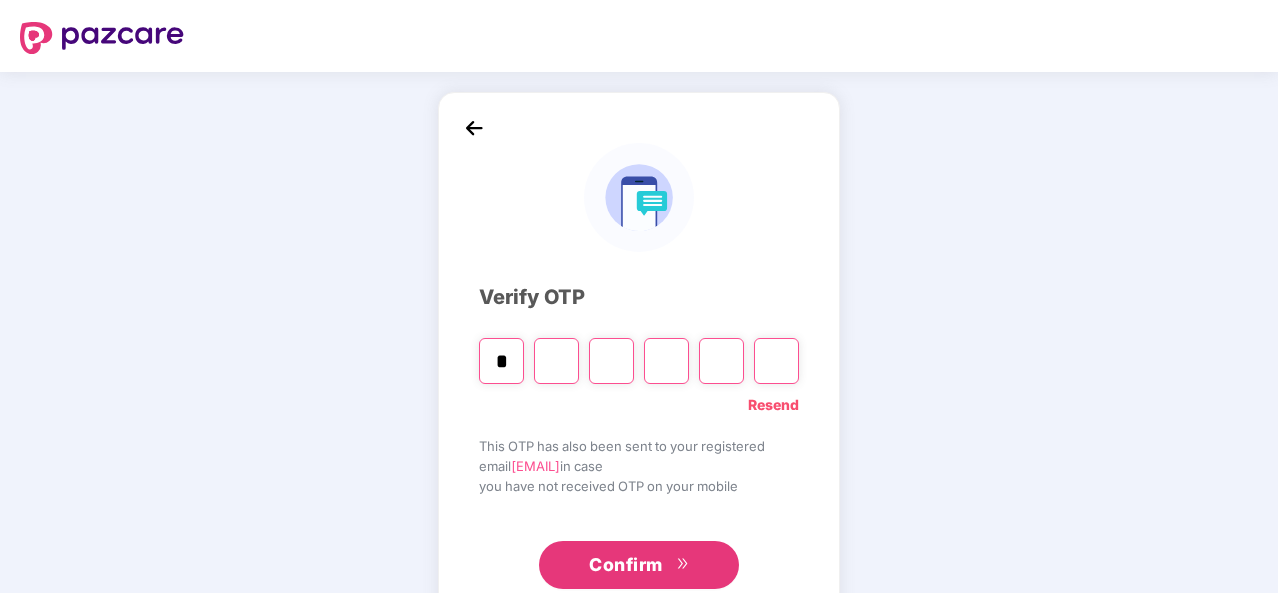 type on "*" 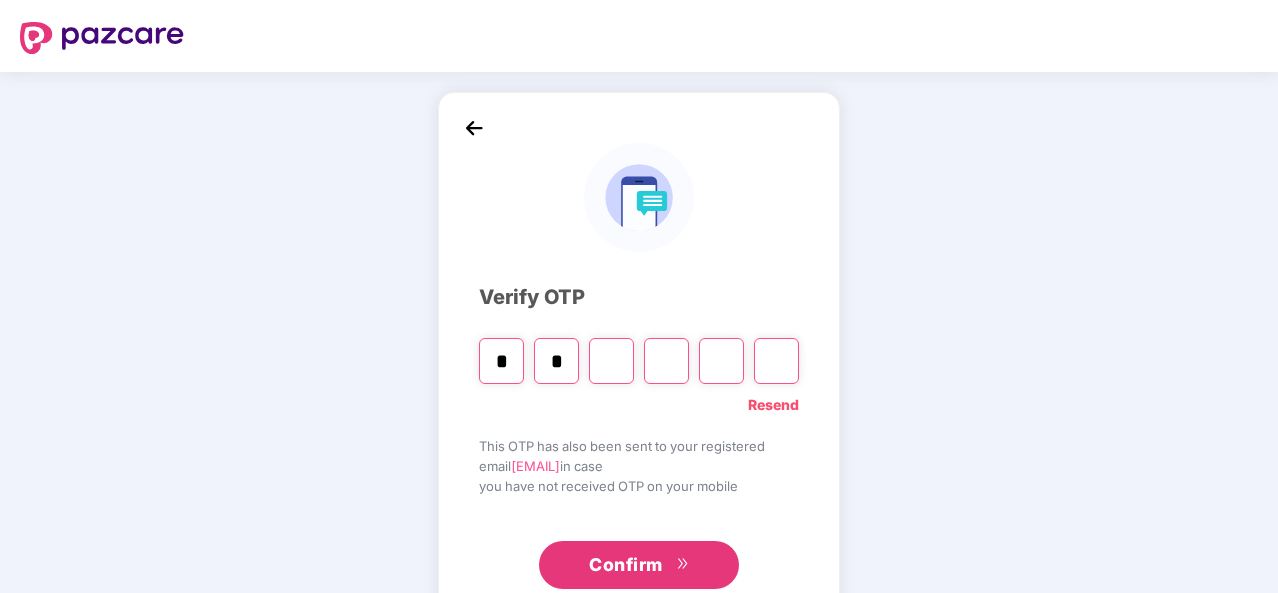 type on "*" 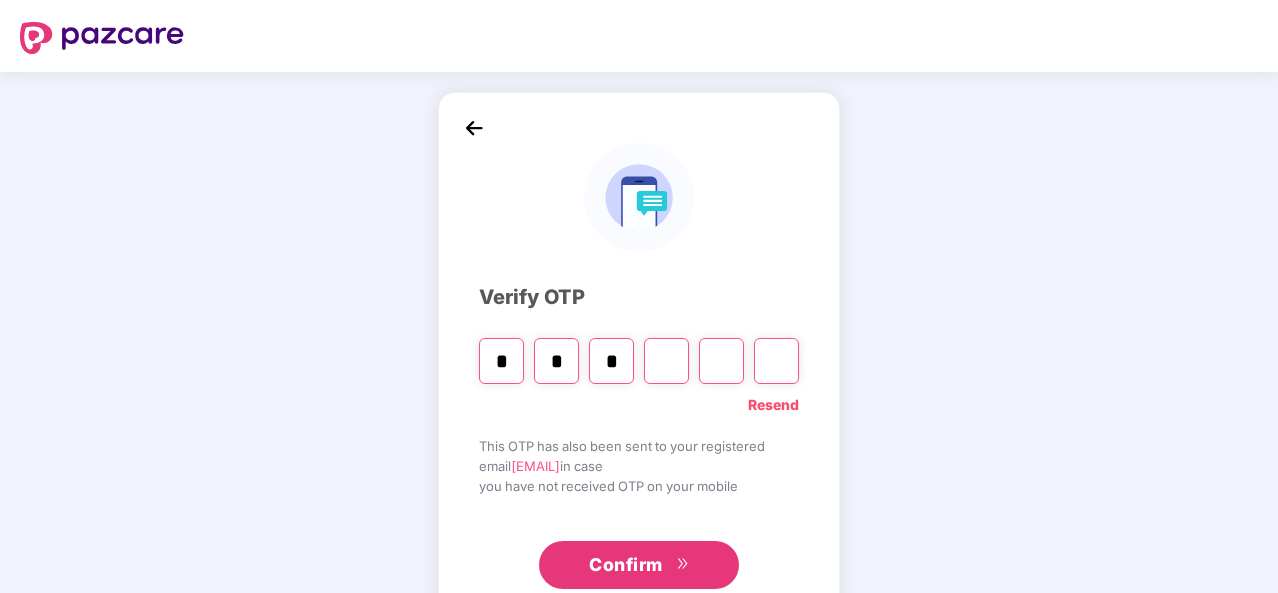 type on "*" 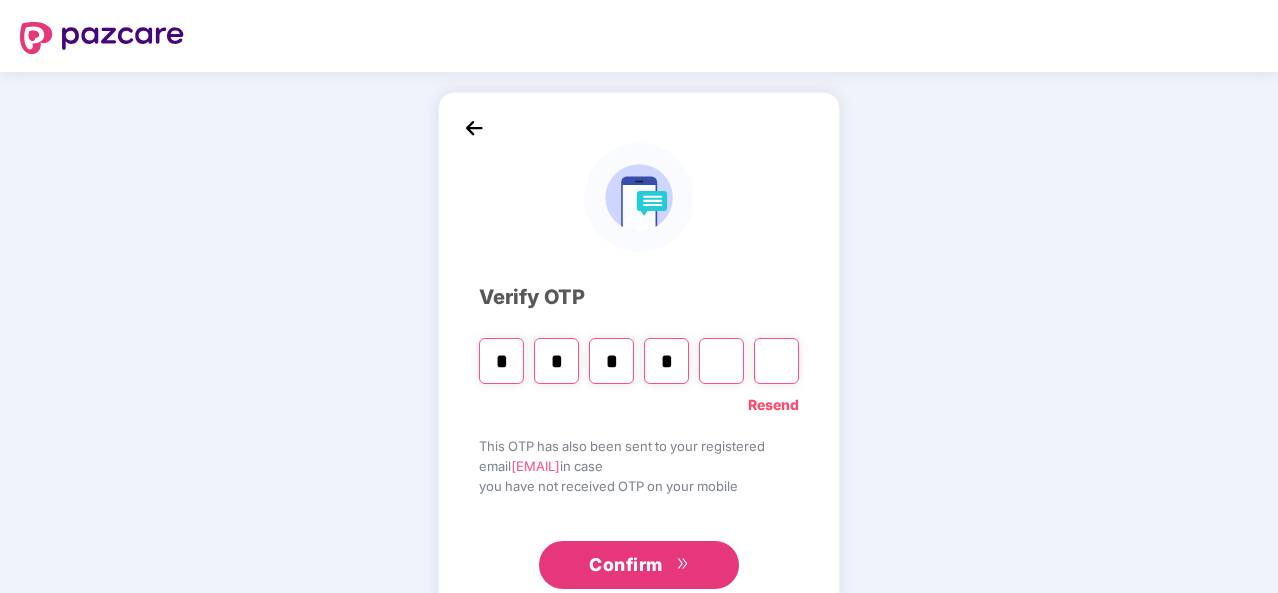 type on "*" 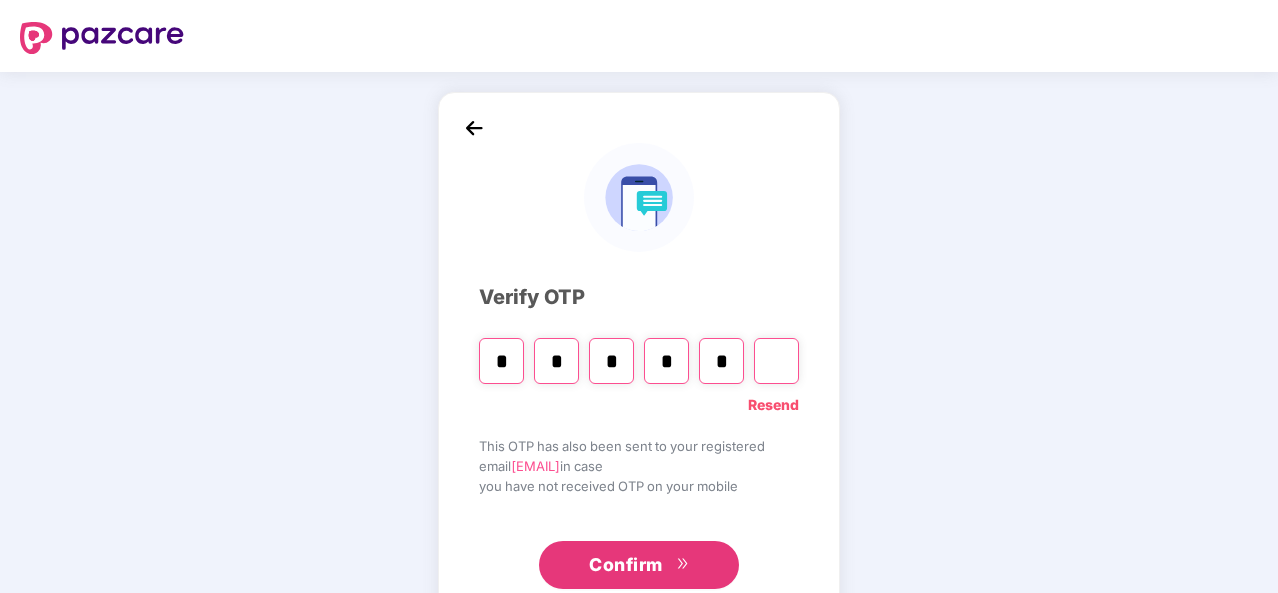 type on "*" 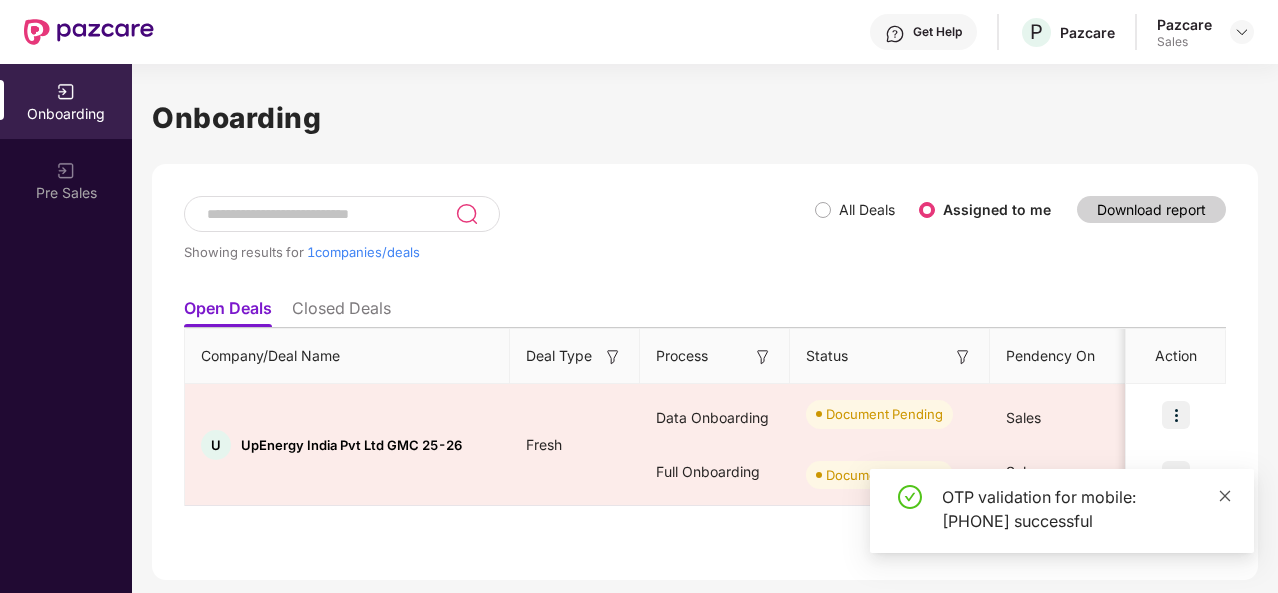 click 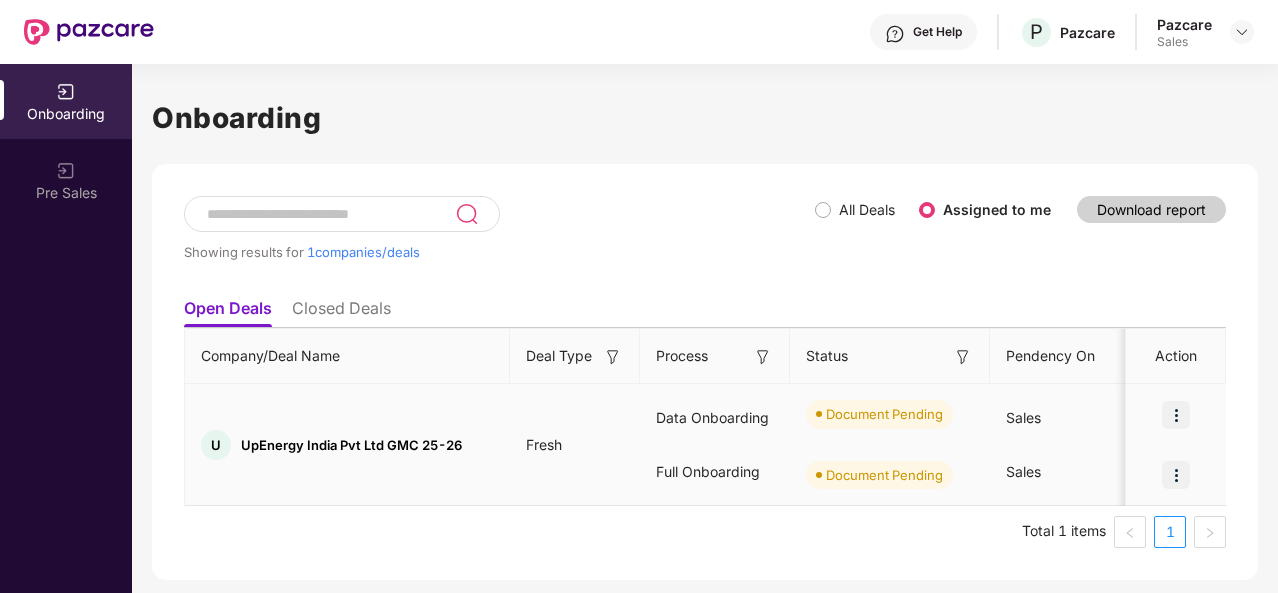 click at bounding box center [1176, 415] 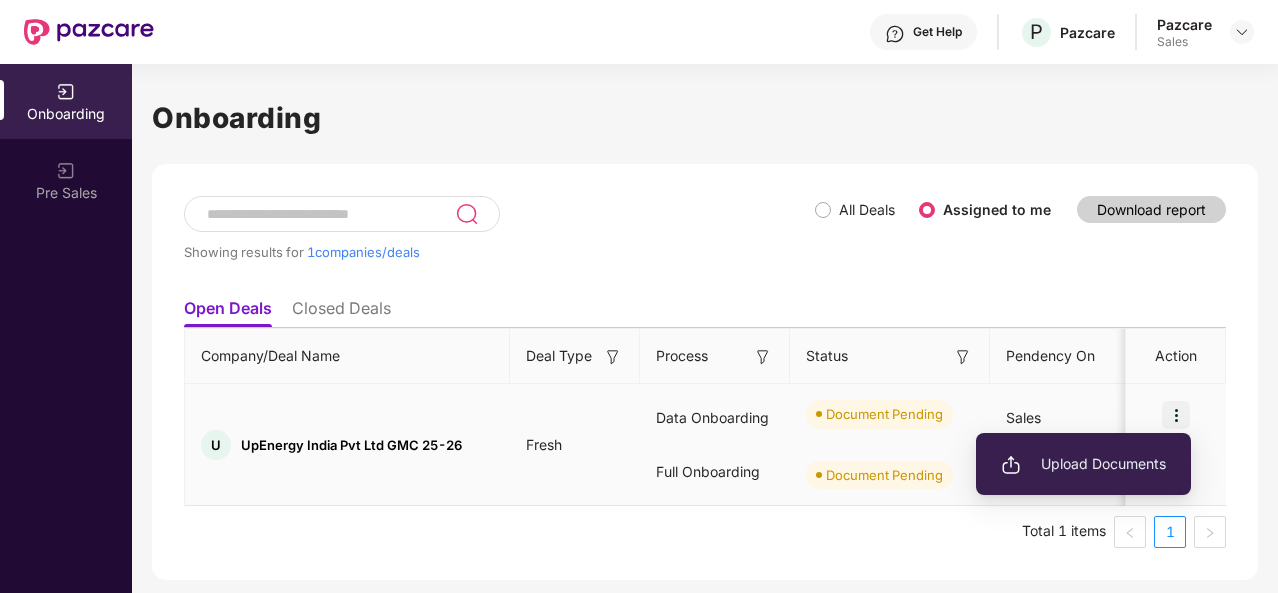 click on "Upload Documents" at bounding box center (1083, 464) 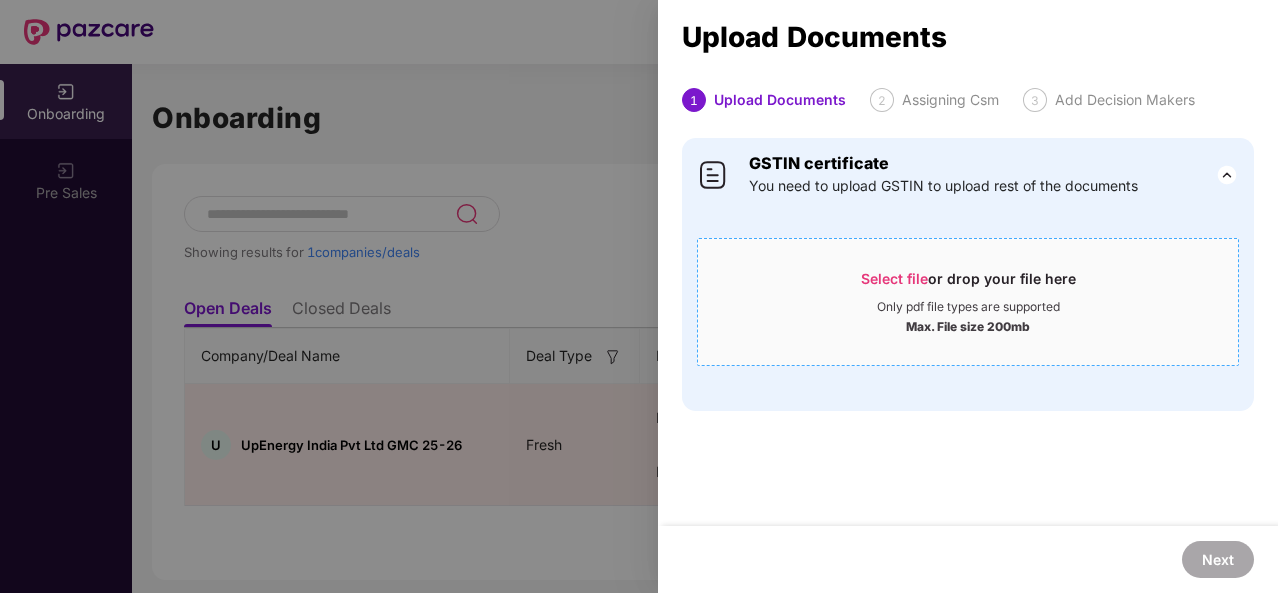 click on "Select file" at bounding box center [894, 278] 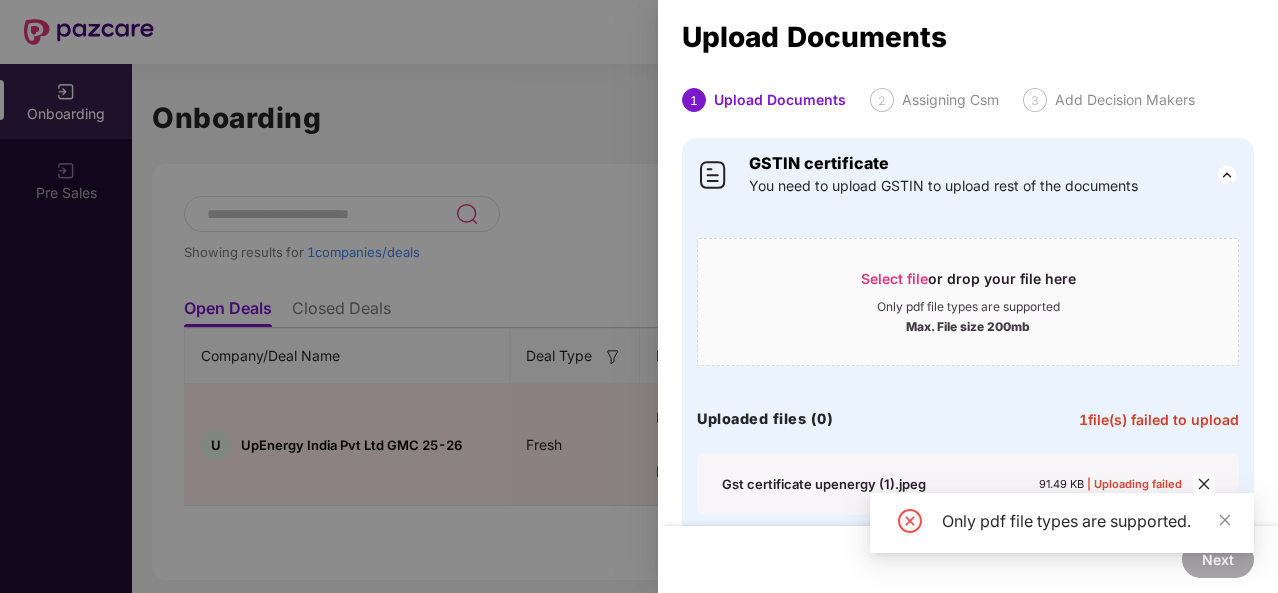 scroll, scrollTop: 44, scrollLeft: 0, axis: vertical 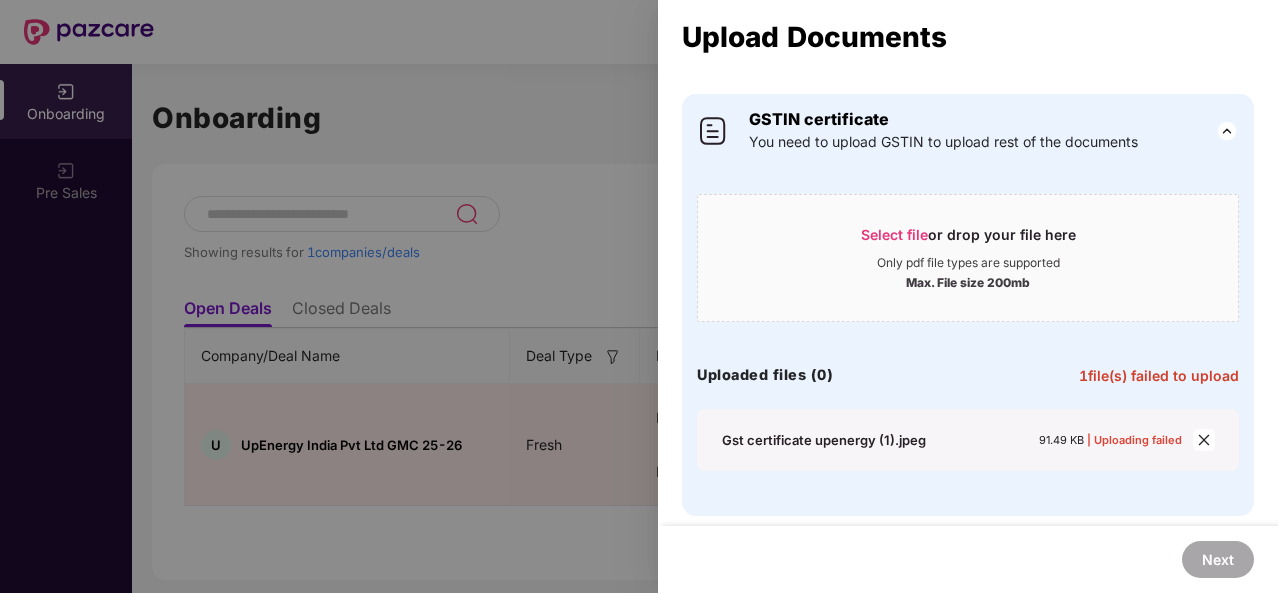 click 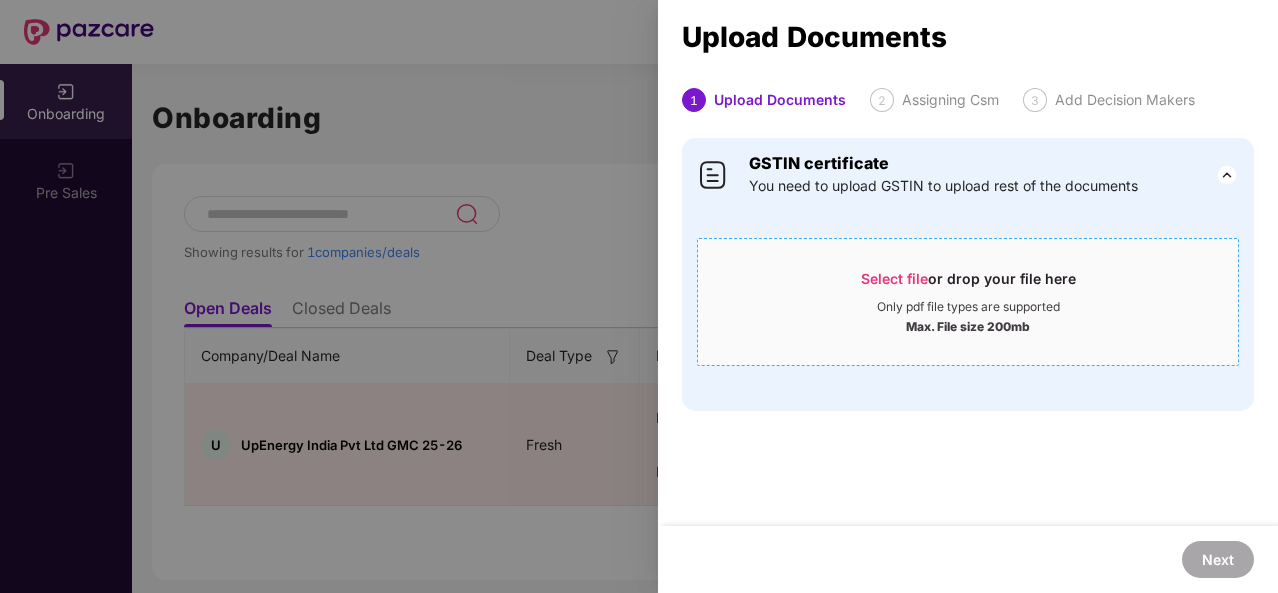 click on "Select file" at bounding box center (894, 278) 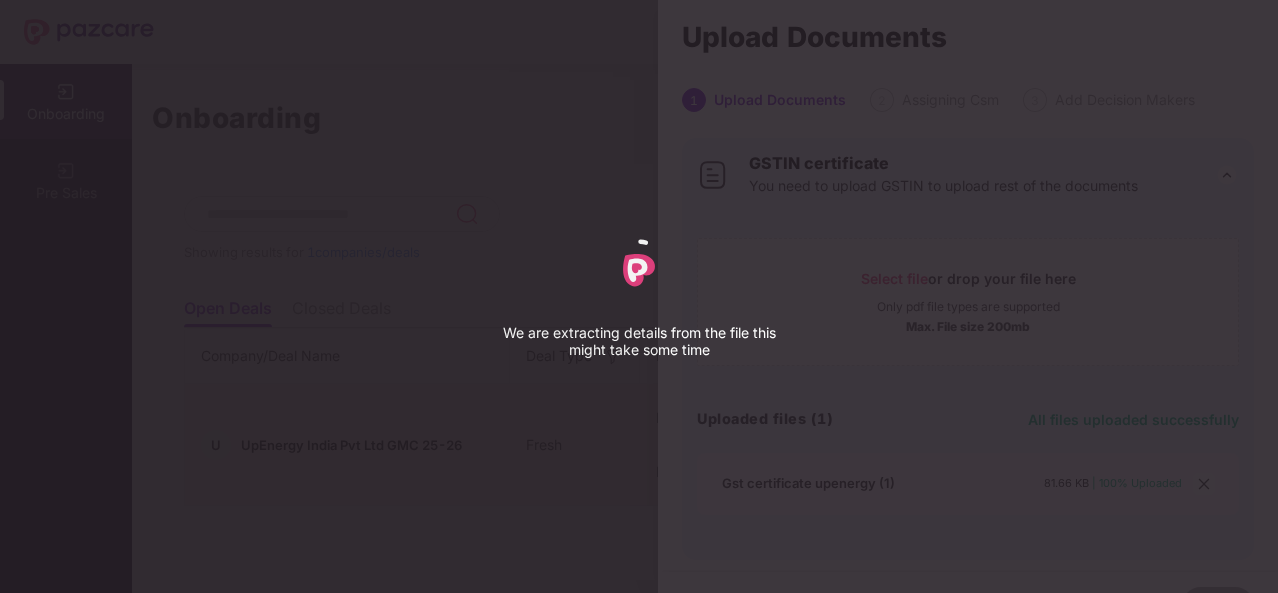 select on "****" 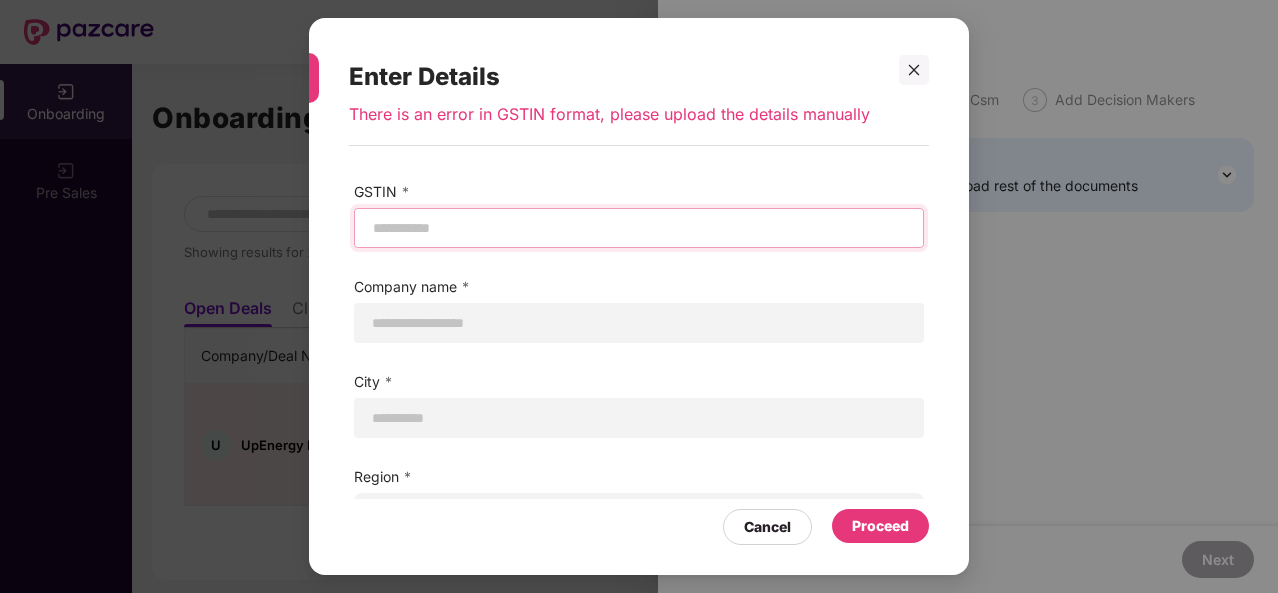 click at bounding box center (639, 228) 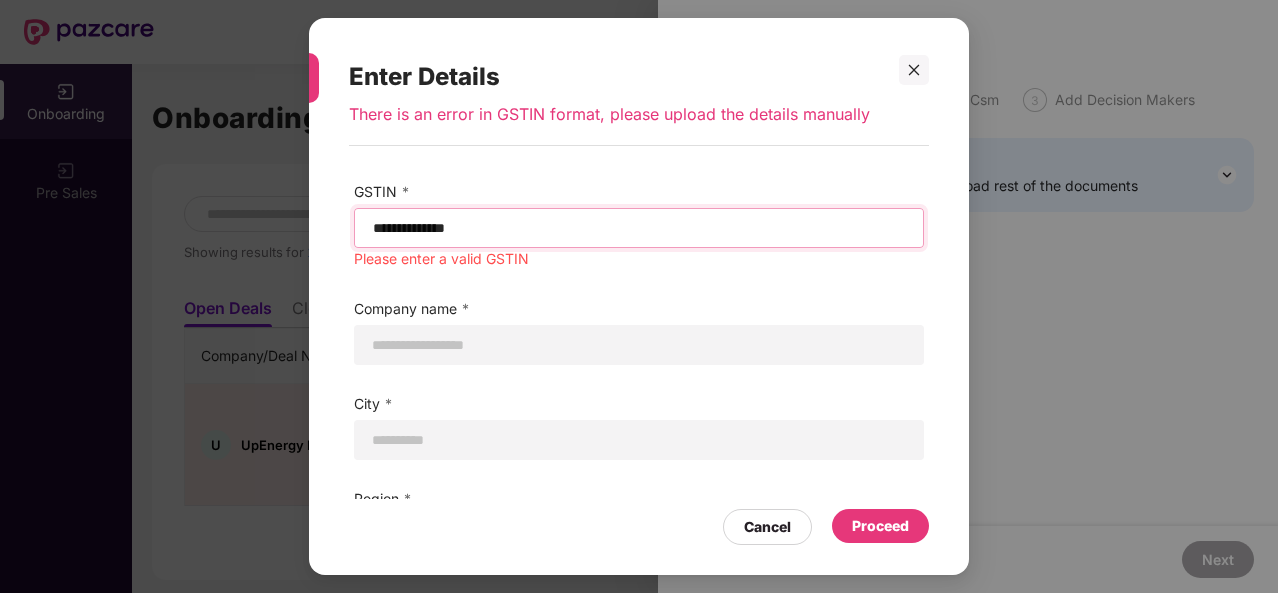 type on "**********" 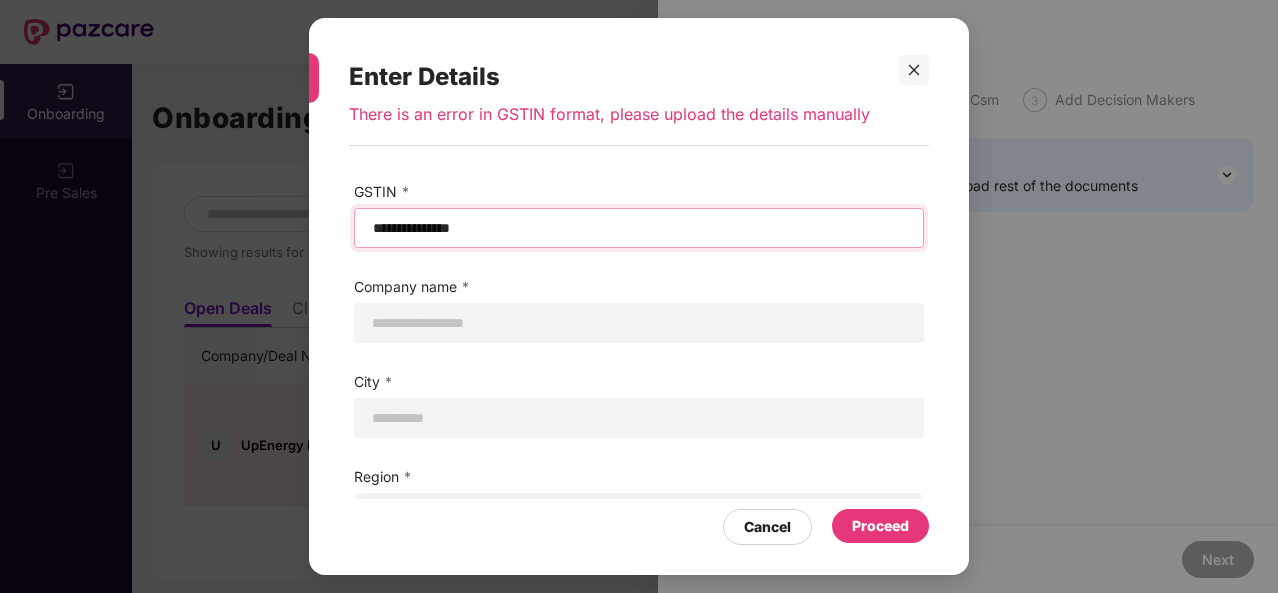 select on "*****" 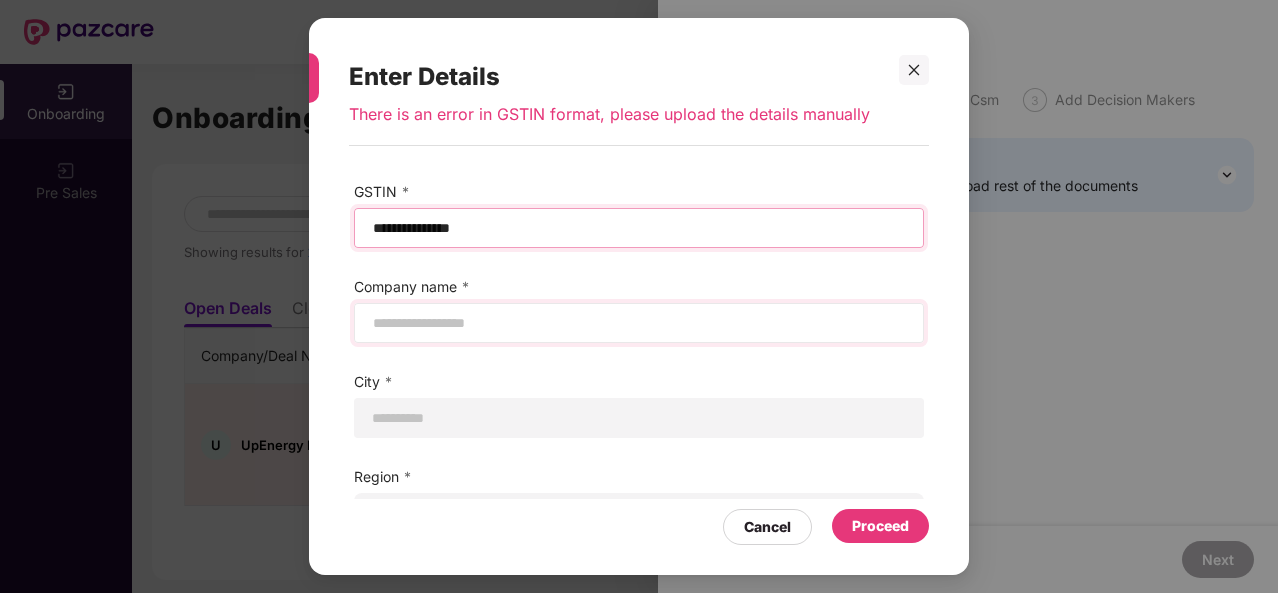 type on "**********" 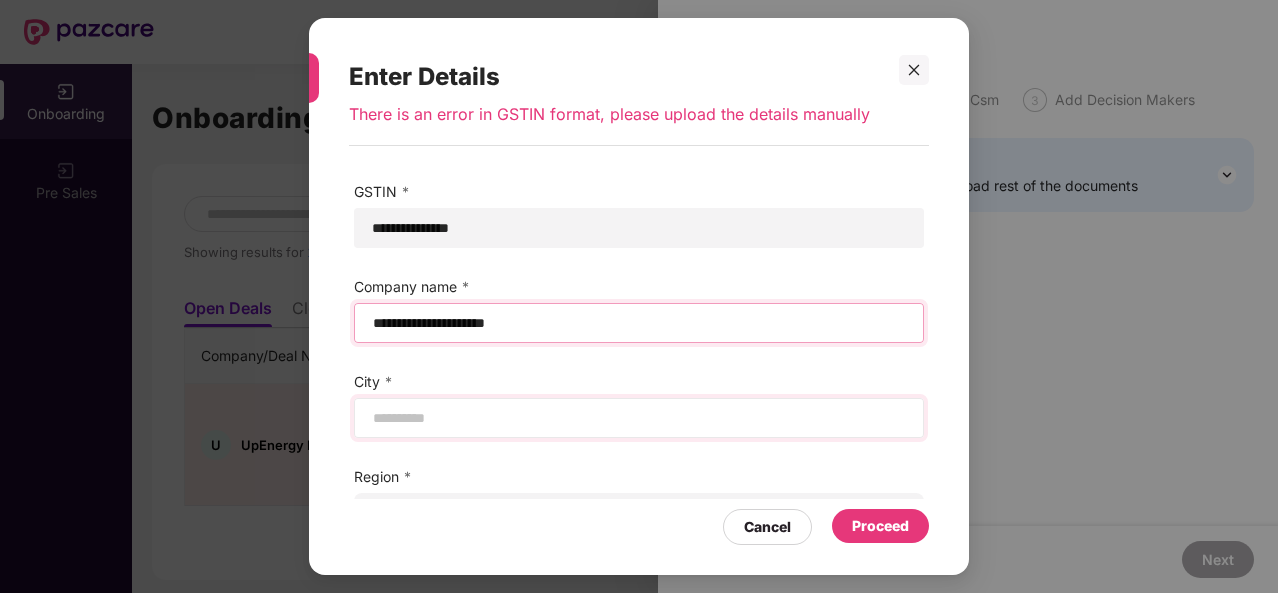 type on "**********" 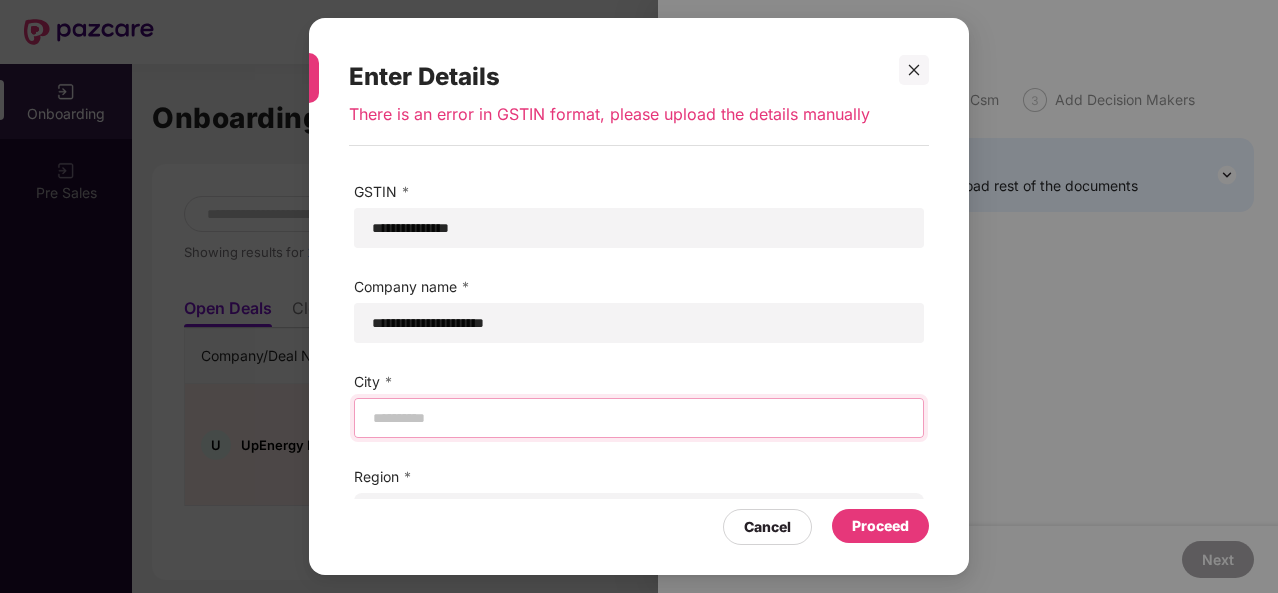 click at bounding box center (639, 418) 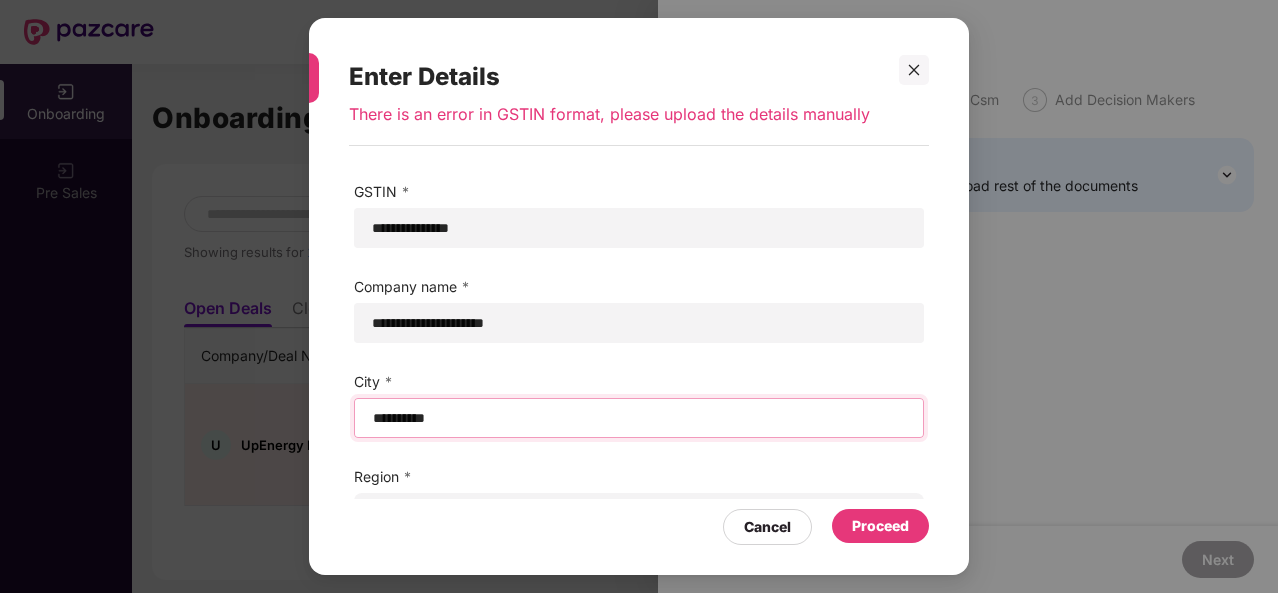 scroll, scrollTop: 228, scrollLeft: 0, axis: vertical 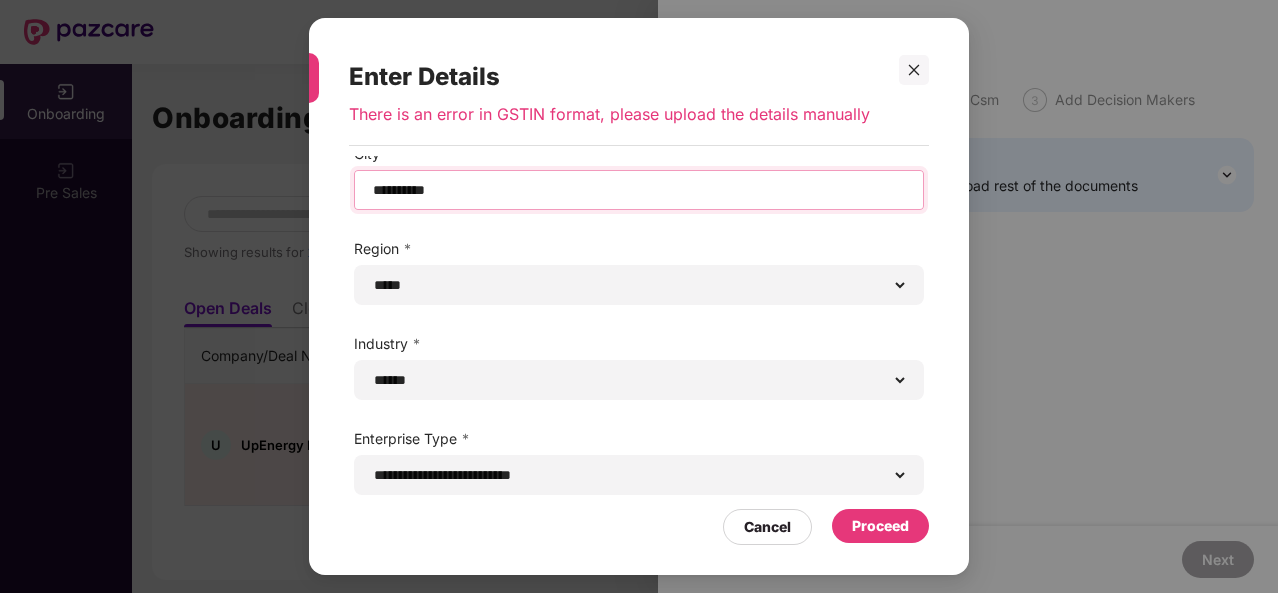 type on "**********" 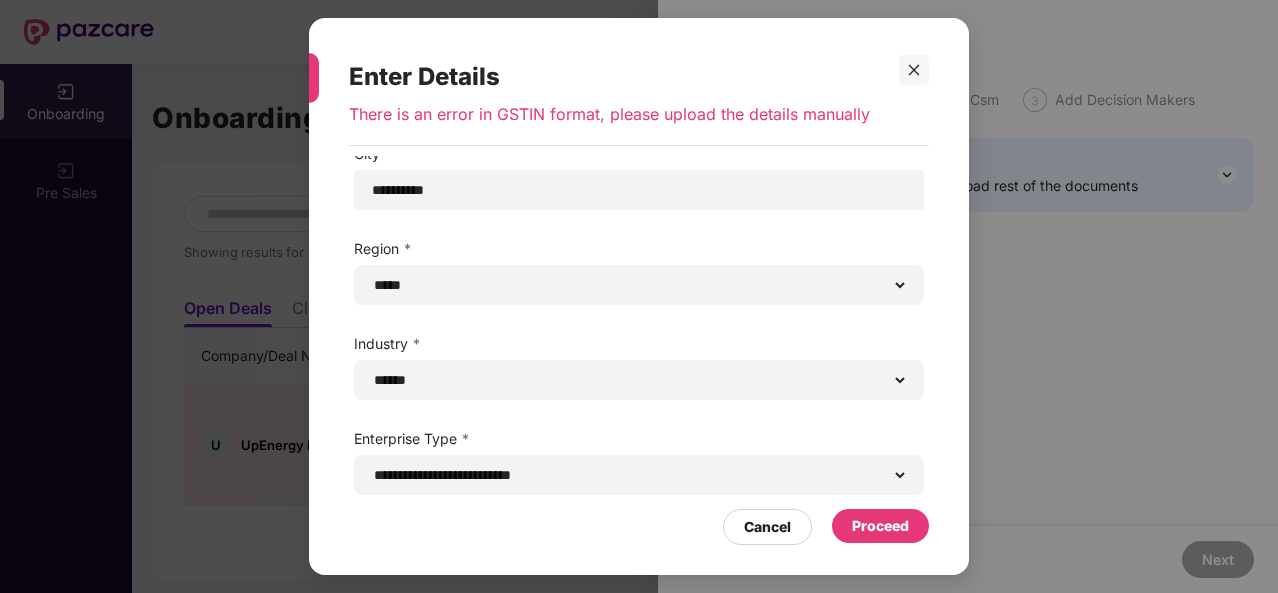 click on "Proceed" at bounding box center [880, 526] 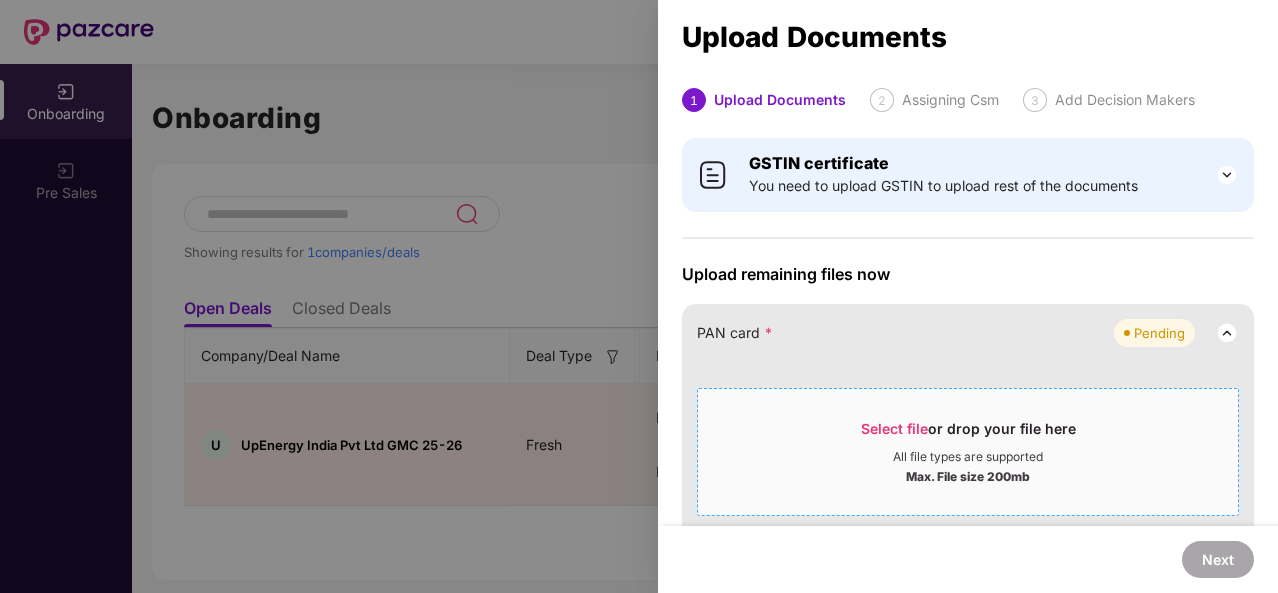 click on "Select file" at bounding box center (894, 428) 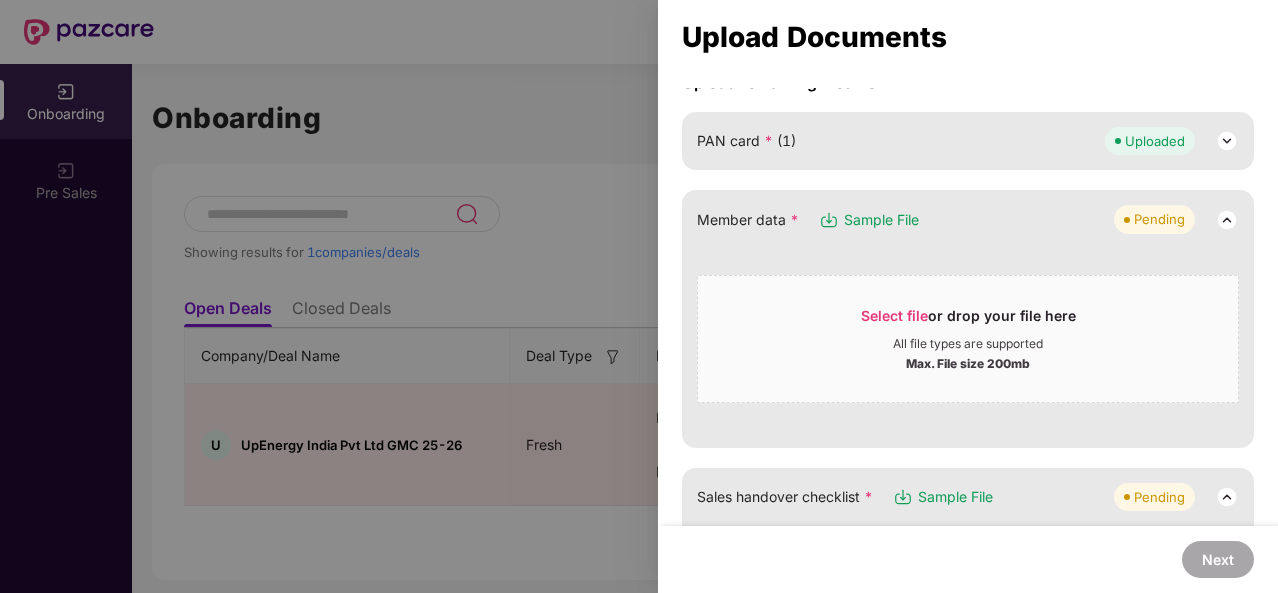 scroll, scrollTop: 191, scrollLeft: 0, axis: vertical 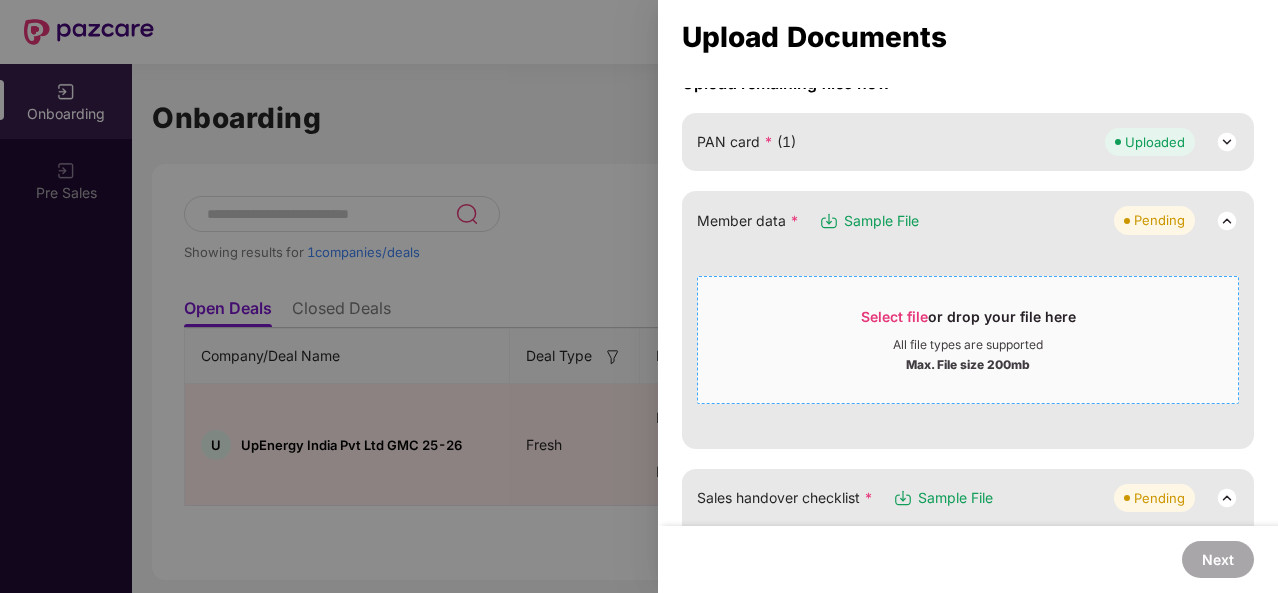 click on "Select file" at bounding box center [894, 316] 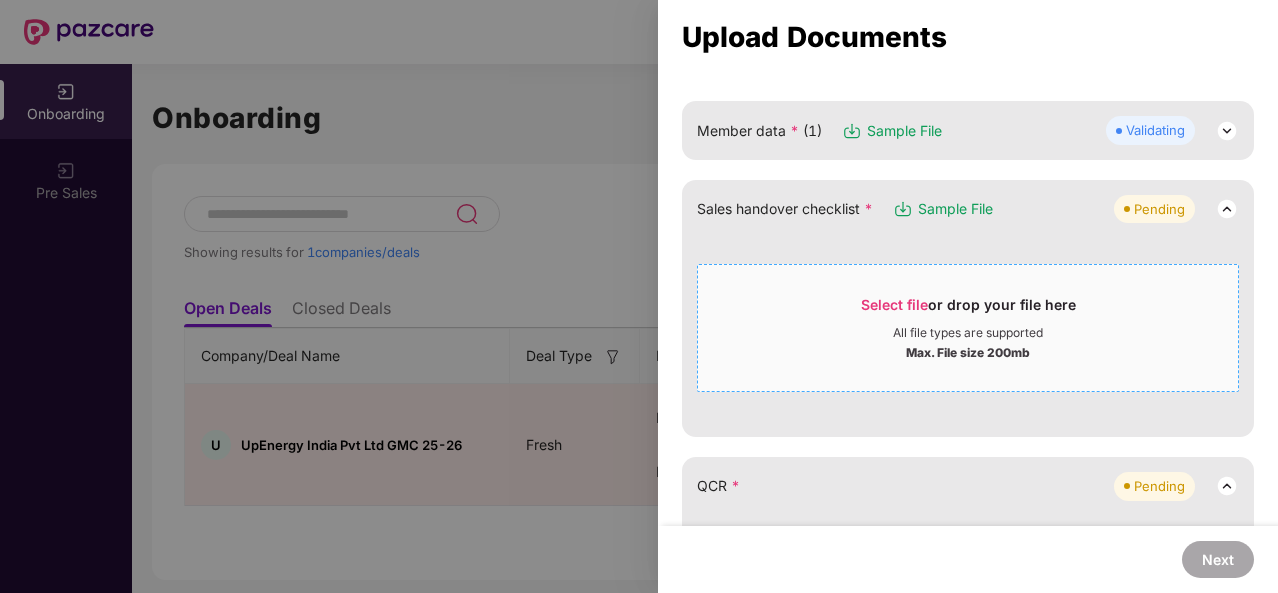 scroll, scrollTop: 282, scrollLeft: 0, axis: vertical 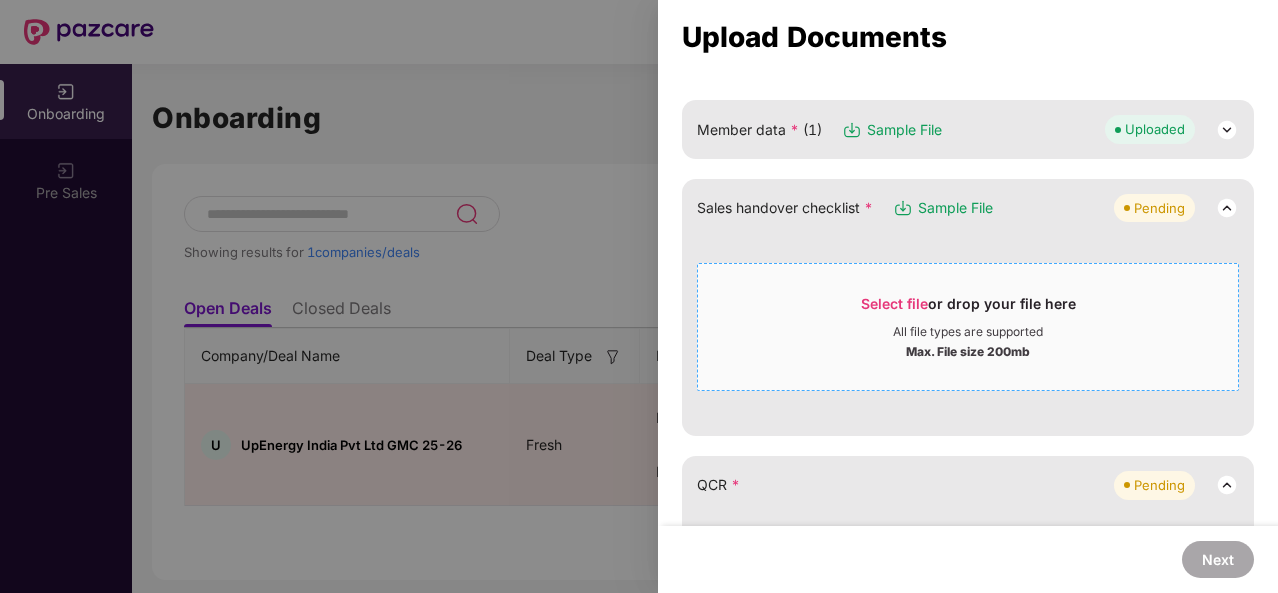 click on "Select file" at bounding box center (894, 303) 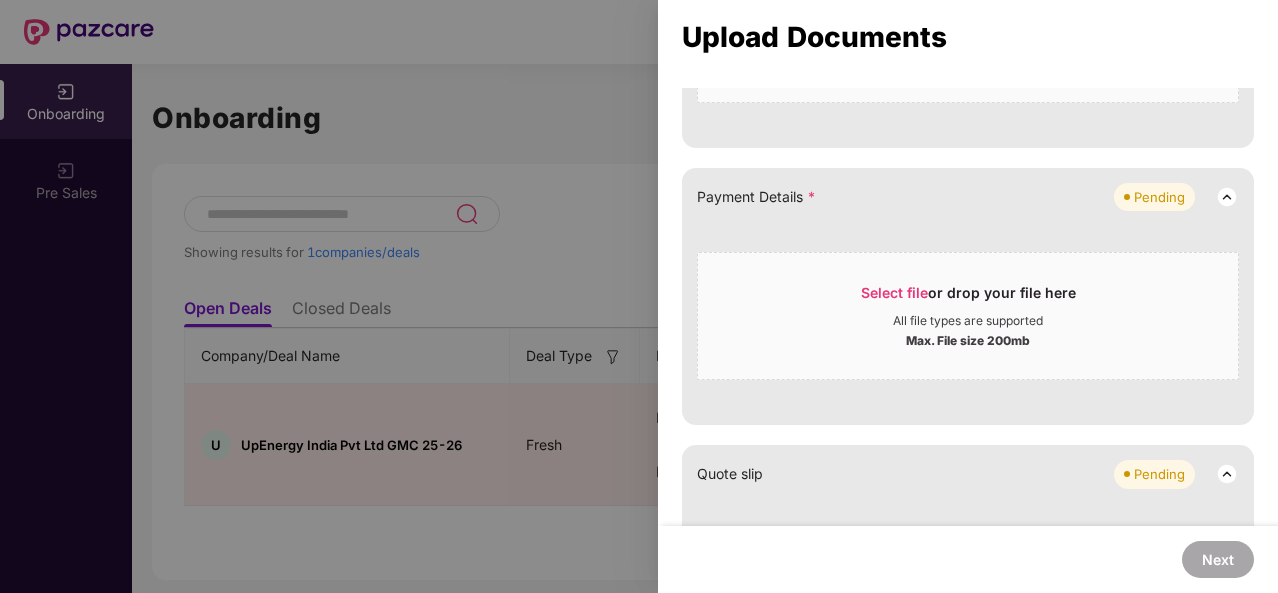 scroll, scrollTop: 650, scrollLeft: 0, axis: vertical 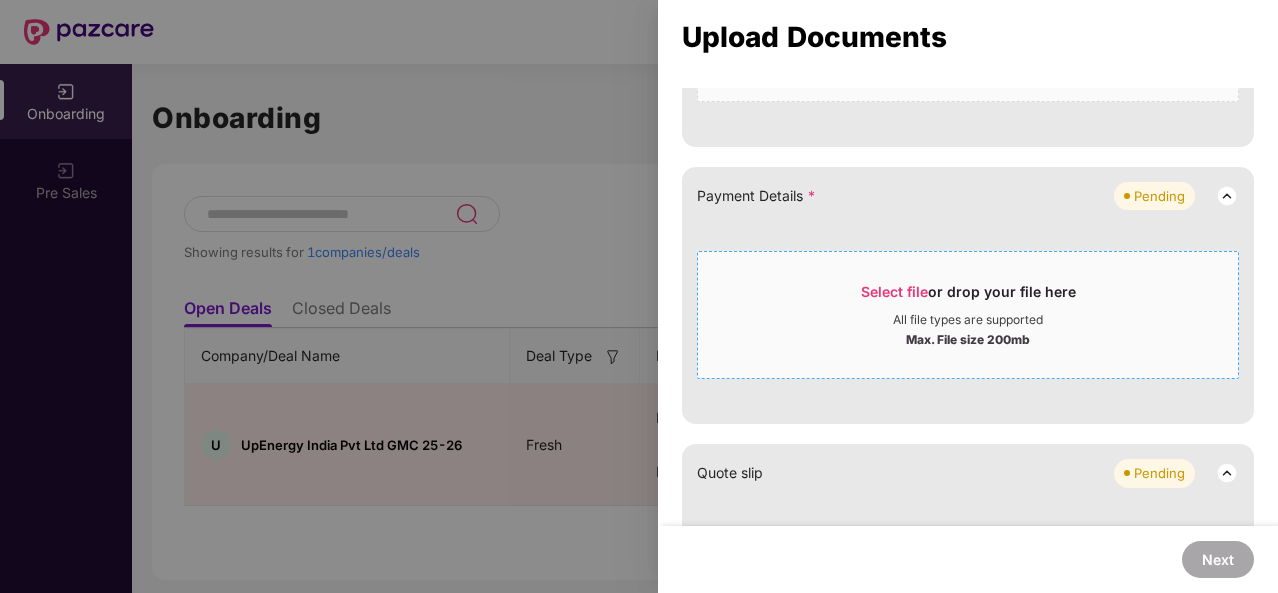 click on "Select file" at bounding box center (894, 291) 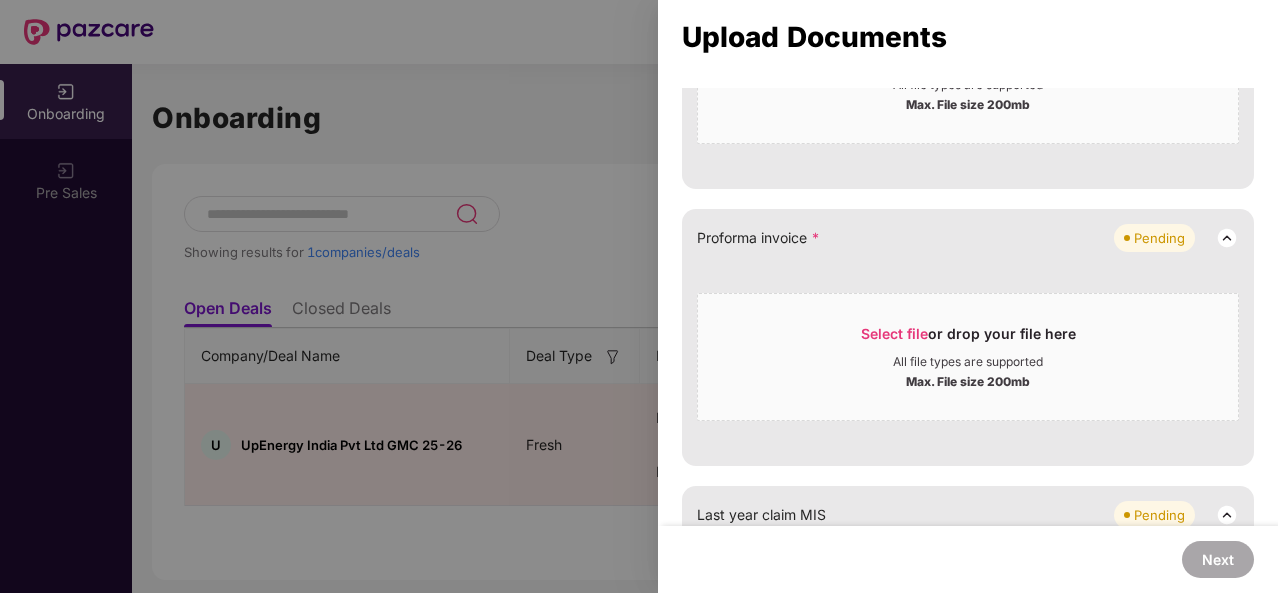 scroll, scrollTop: 962, scrollLeft: 0, axis: vertical 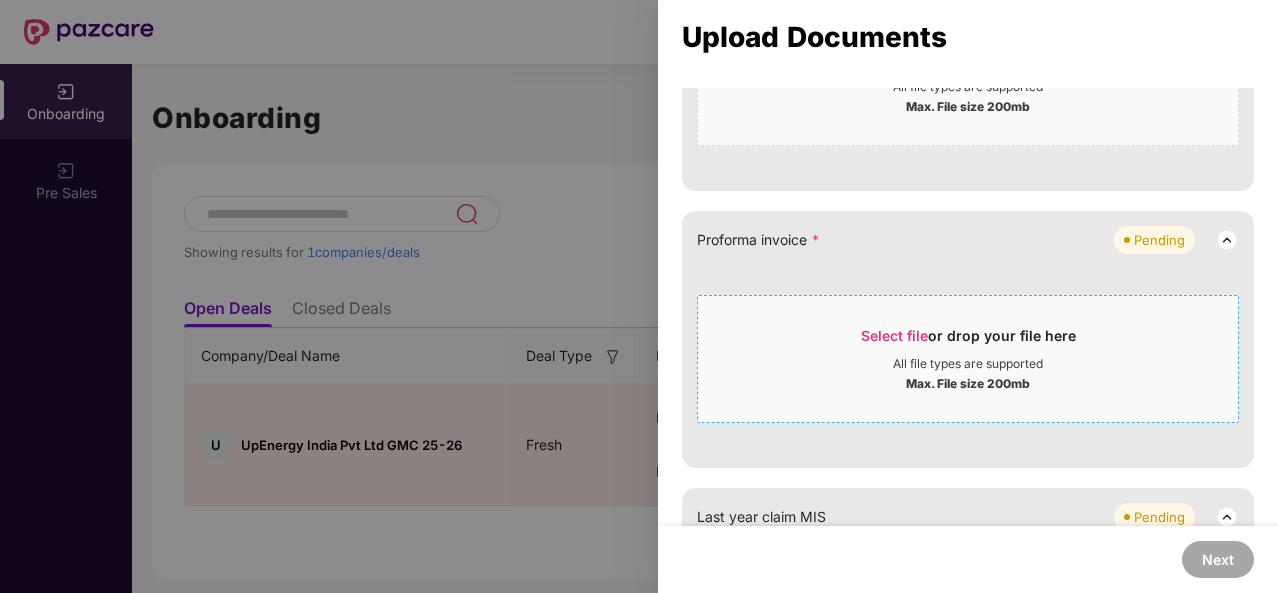 click on "Select file" at bounding box center [894, 335] 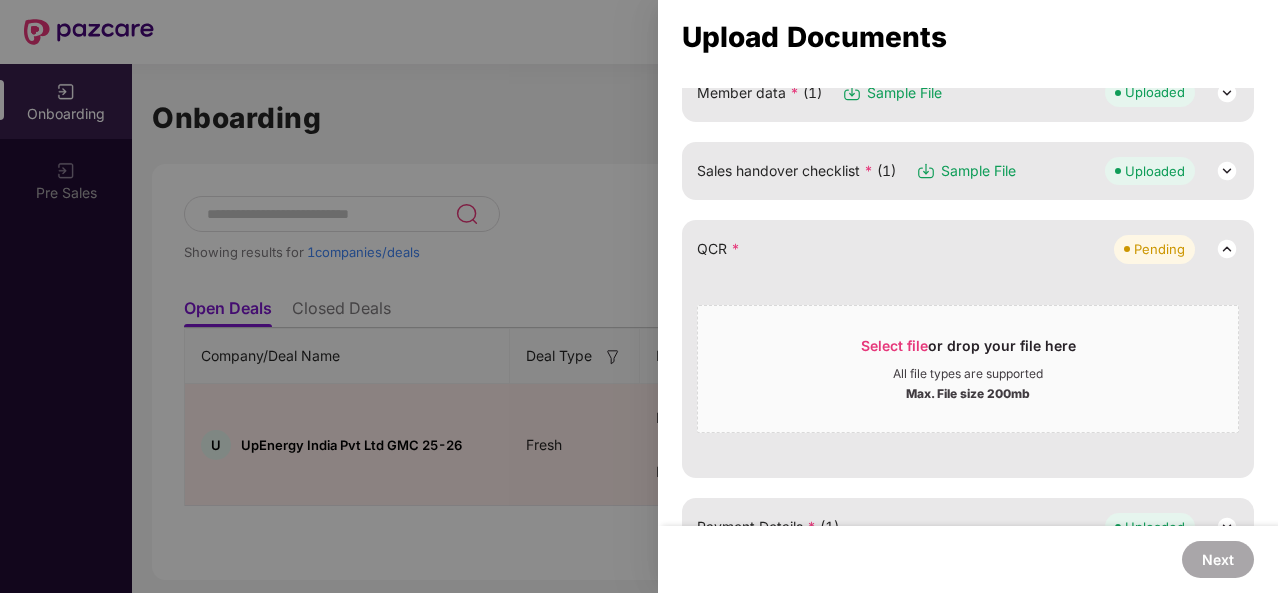 scroll, scrollTop: 314, scrollLeft: 0, axis: vertical 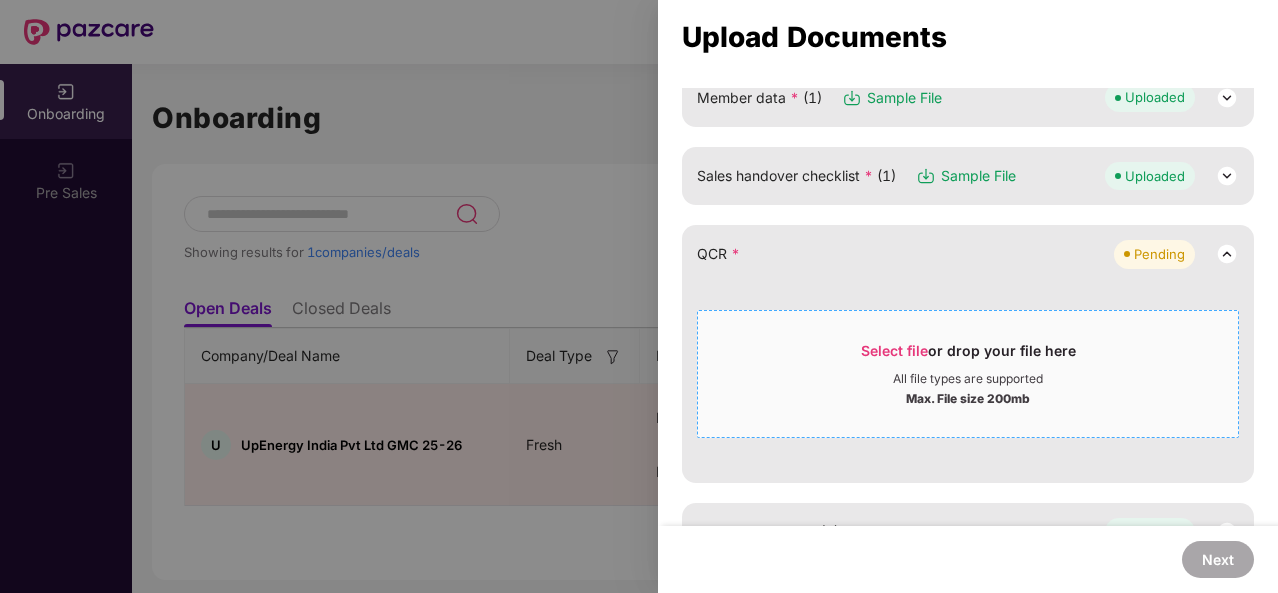 click on "Select file" at bounding box center (894, 350) 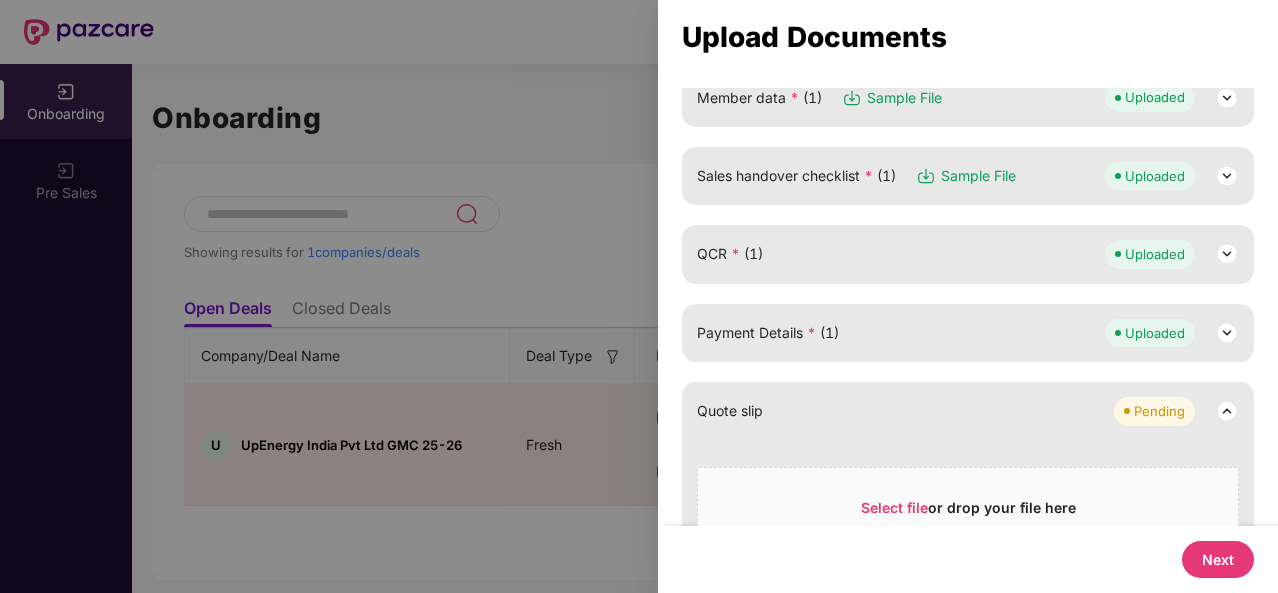 scroll, scrollTop: 1068, scrollLeft: 0, axis: vertical 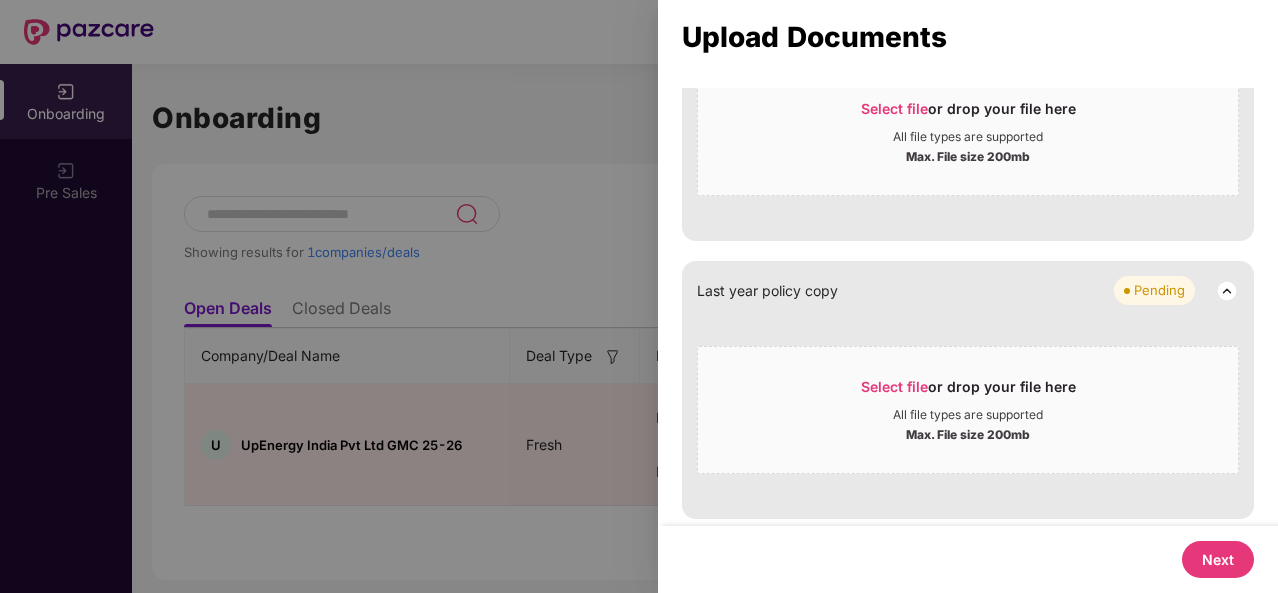 click on "Next" at bounding box center (1218, 559) 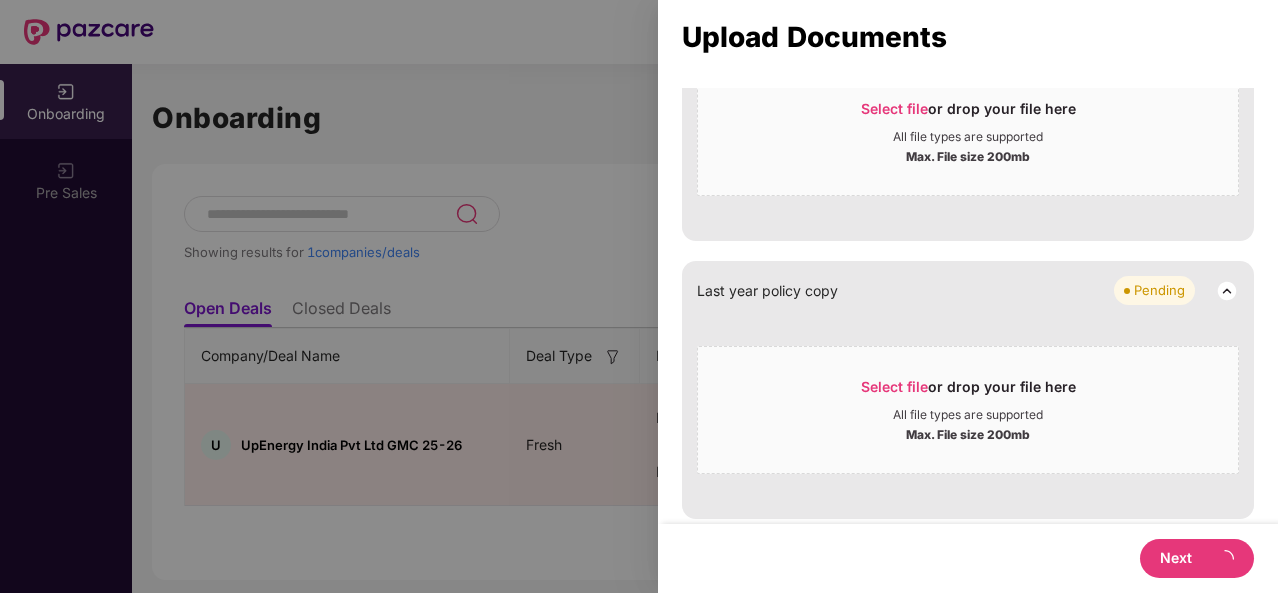 select on "**********" 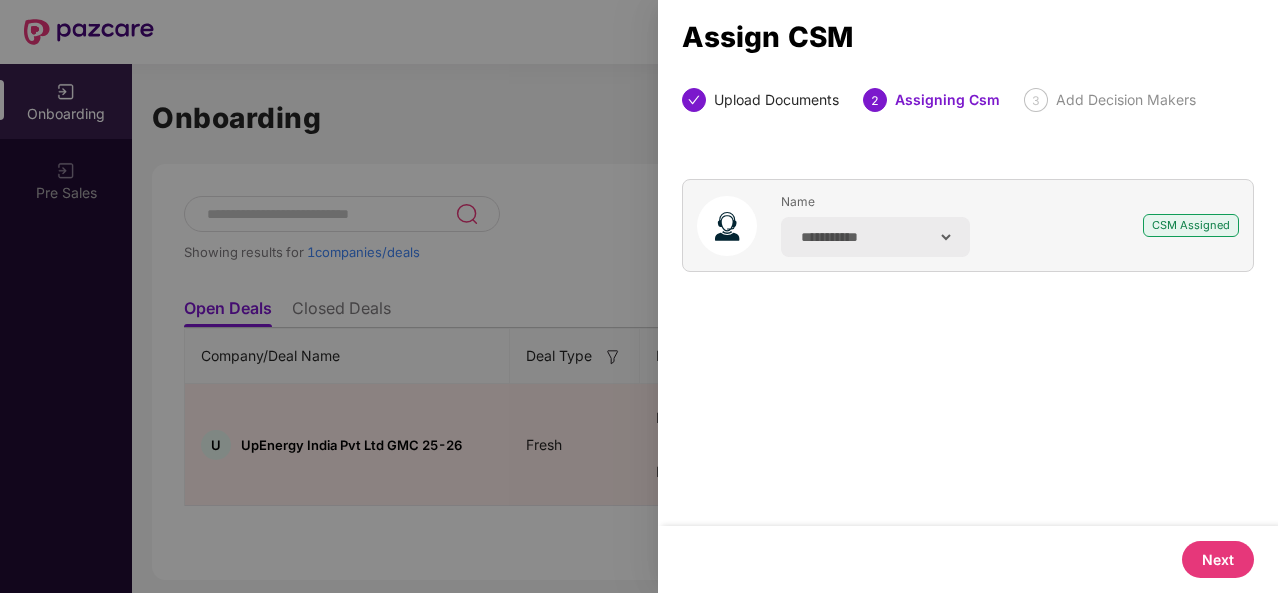scroll, scrollTop: 0, scrollLeft: 0, axis: both 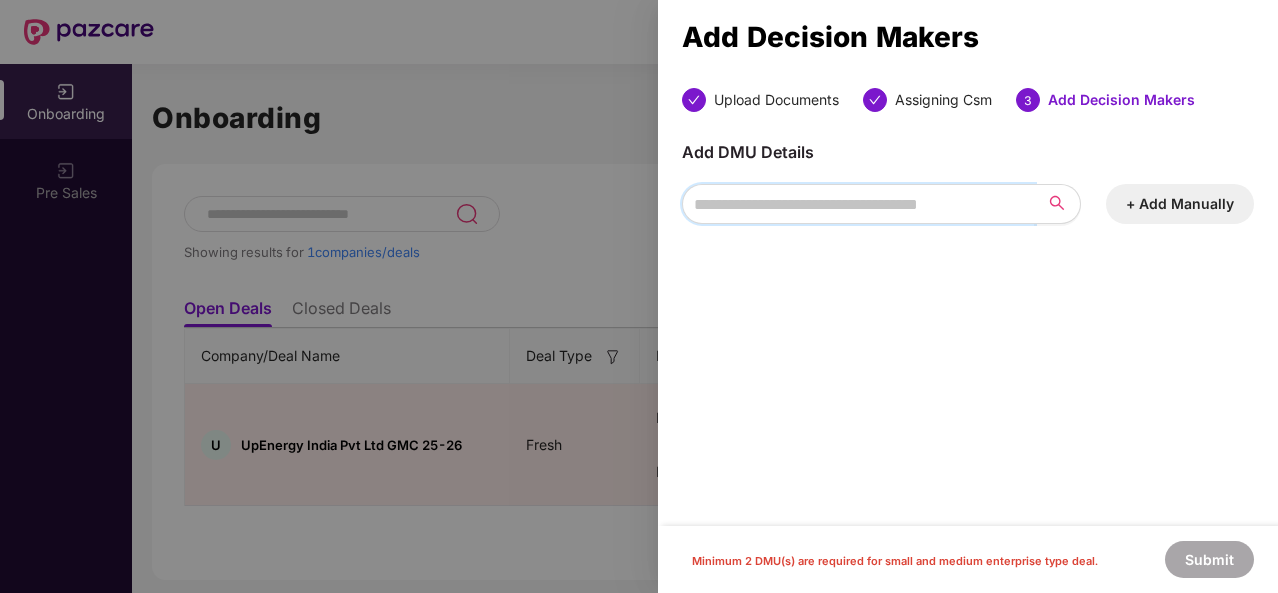 click at bounding box center (858, 204) 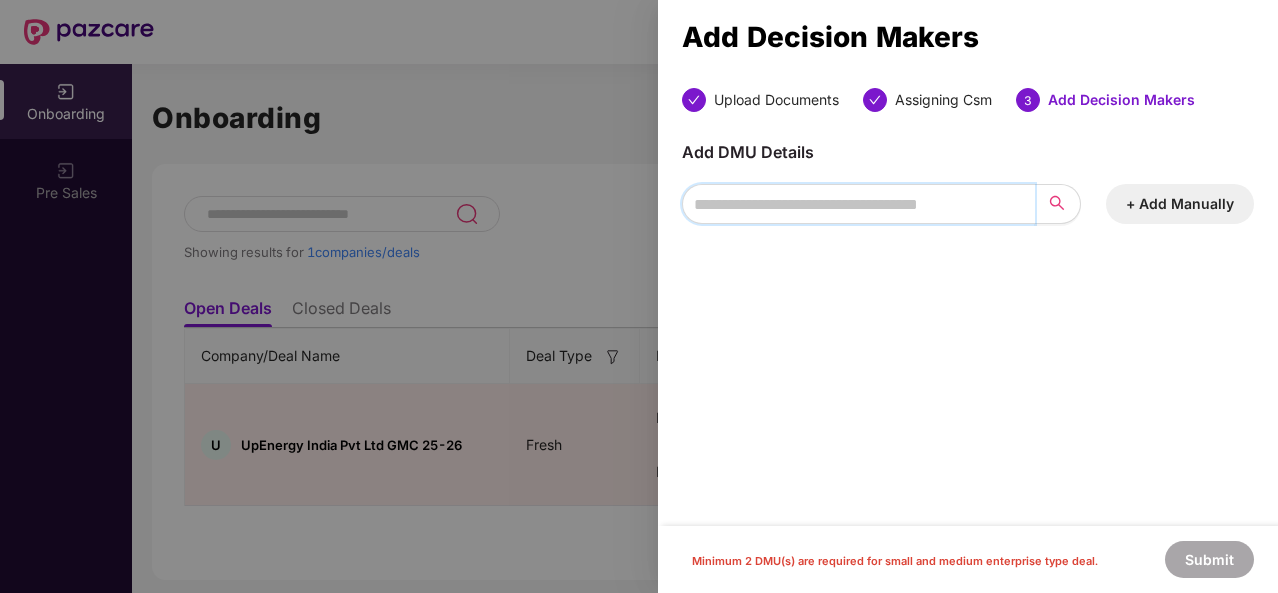paste on "**********" 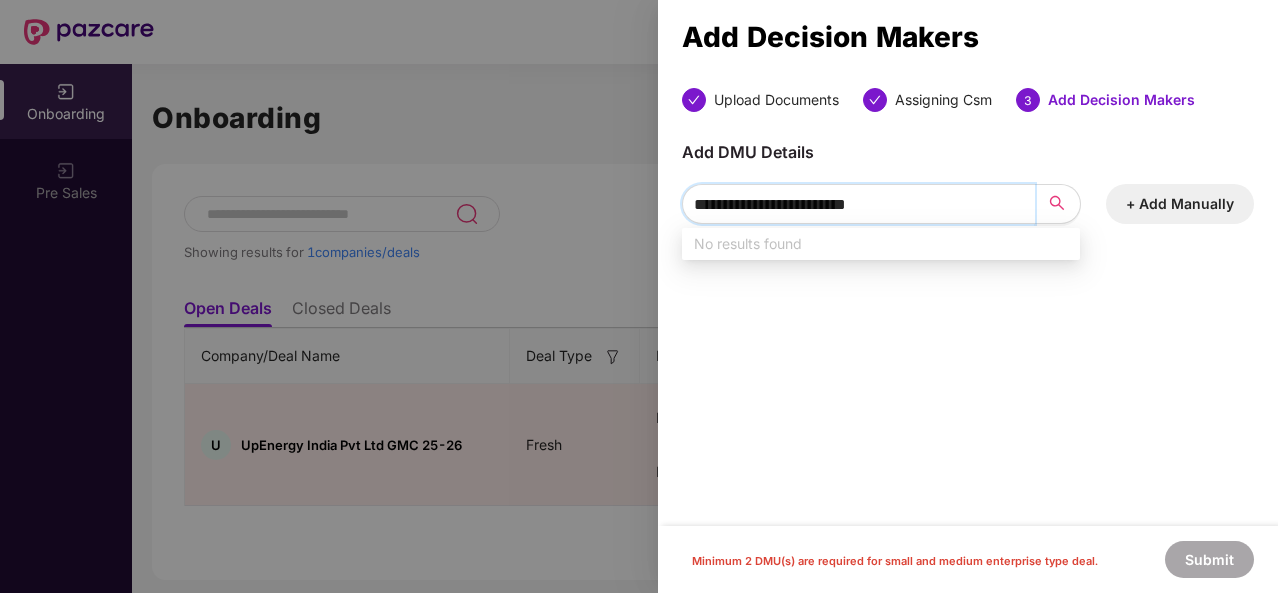 type on "**********" 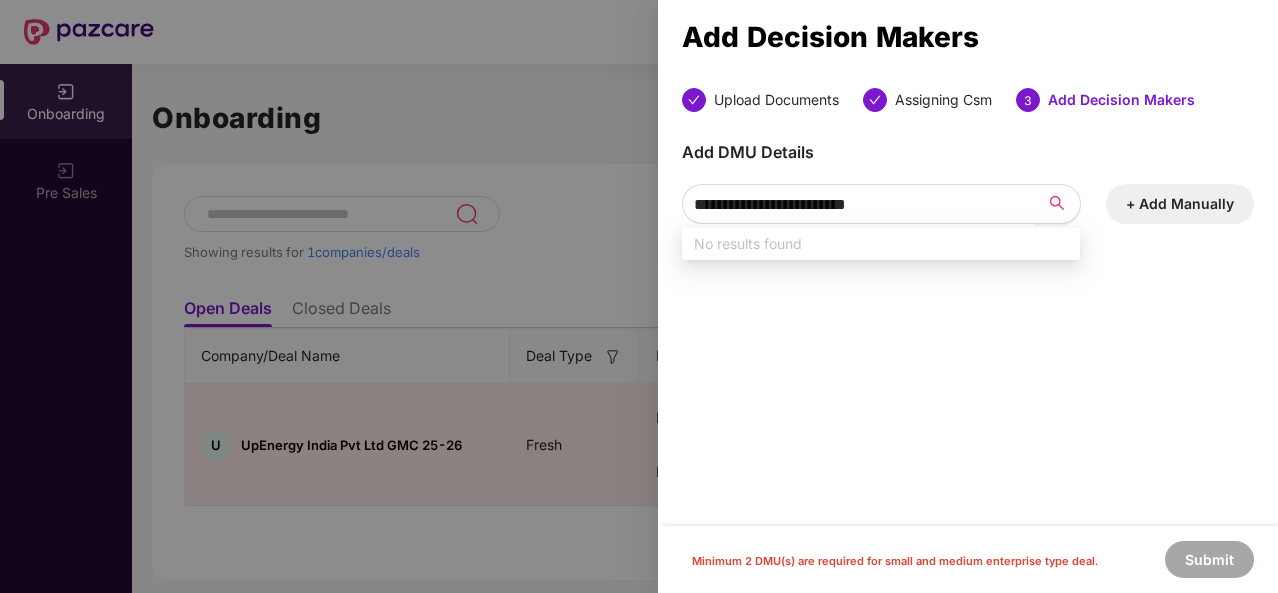 drag, startPoint x: 1149, startPoint y: 188, endPoint x: 1177, endPoint y: 198, distance: 29.732138 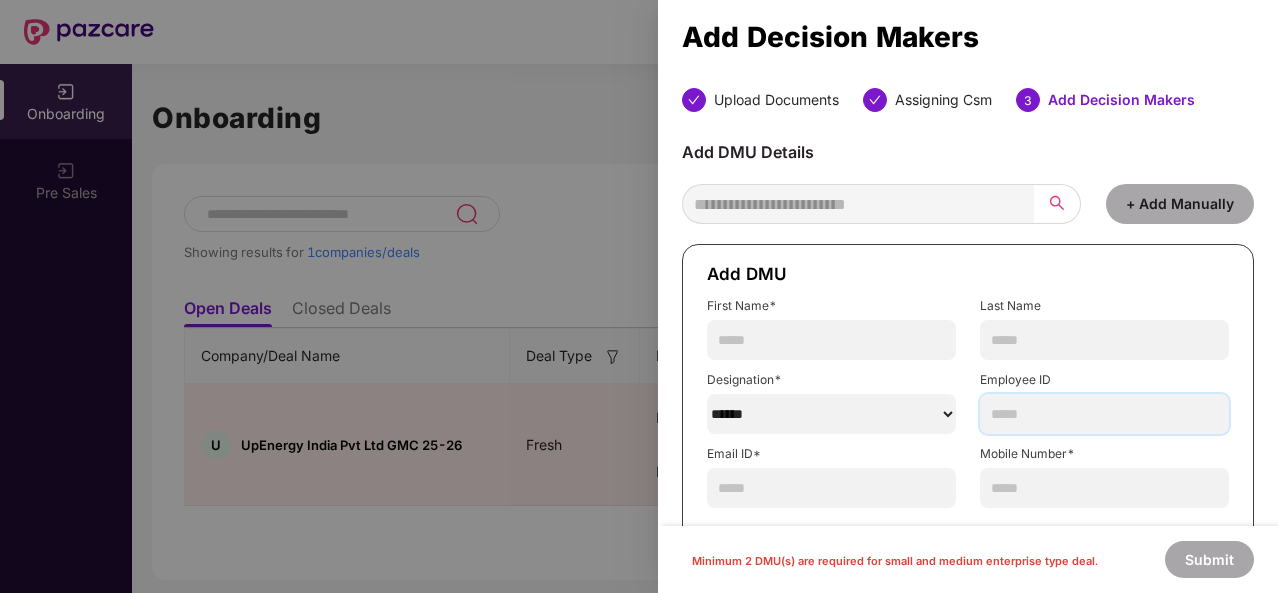 click at bounding box center (1104, 414) 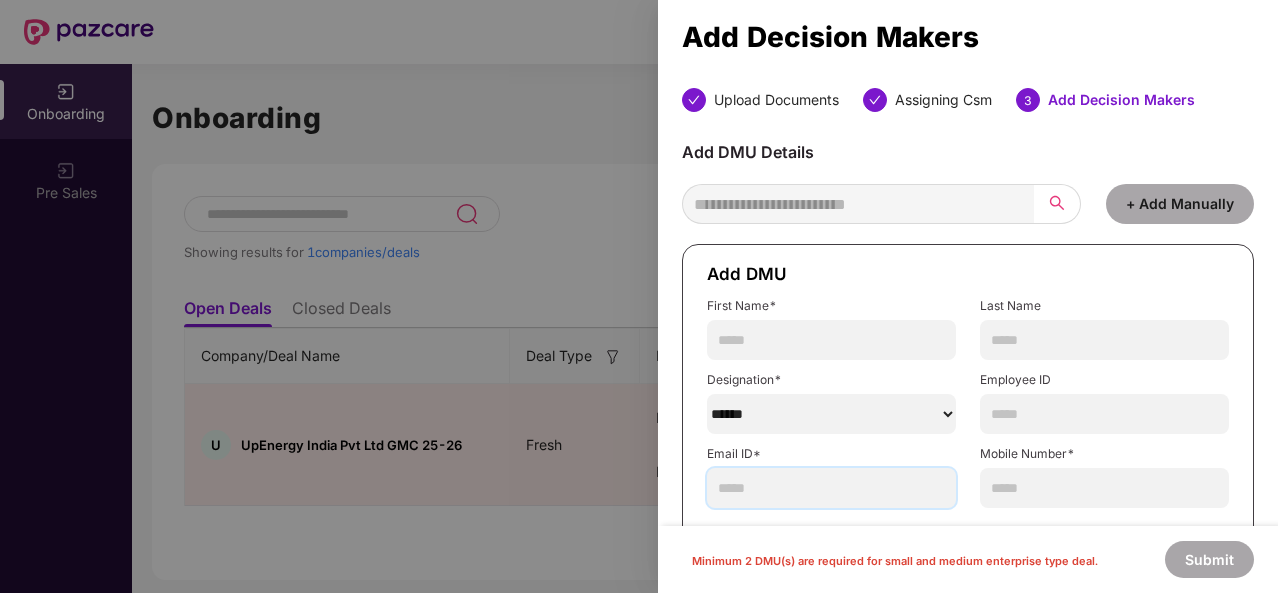 click at bounding box center [831, 488] 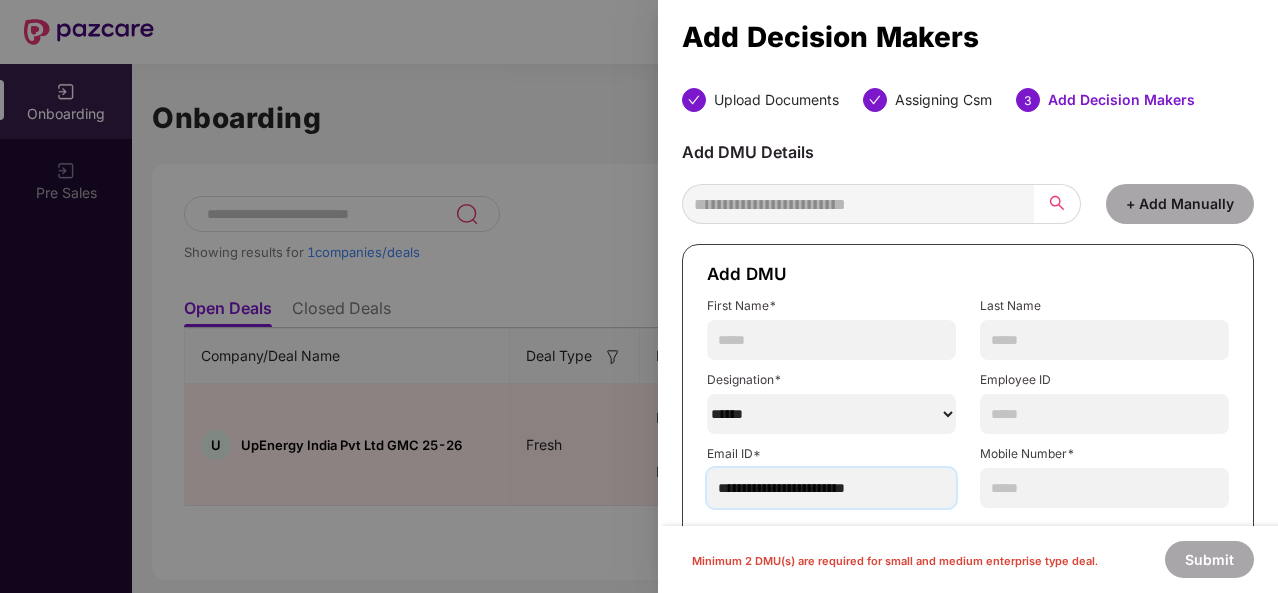 type on "**********" 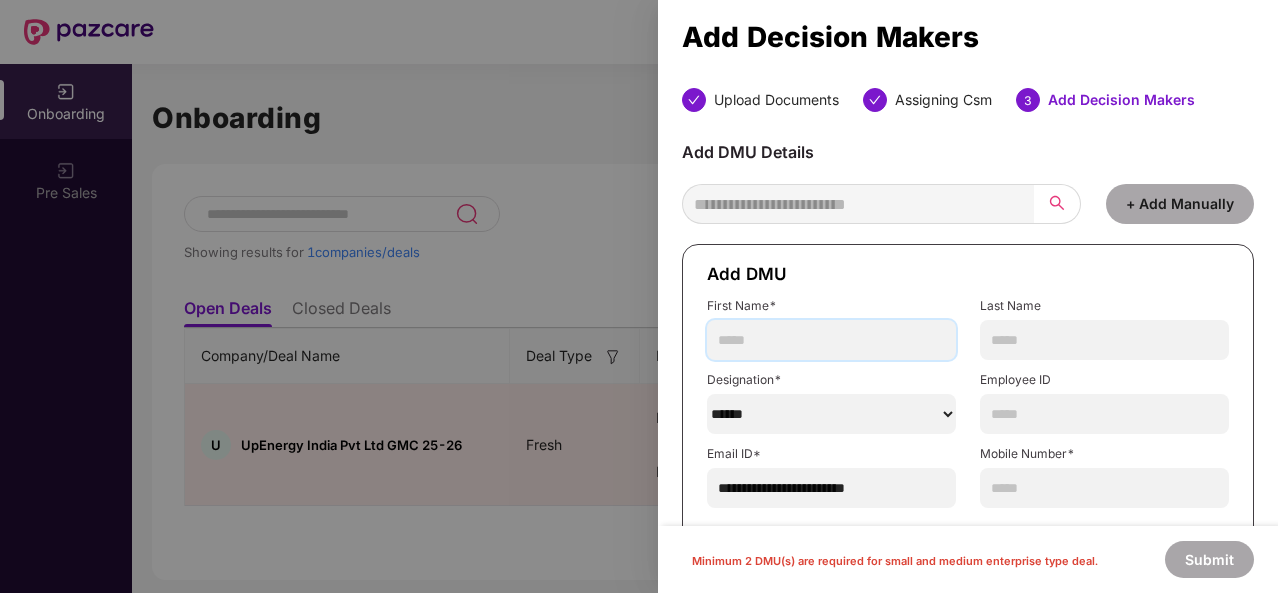 drag, startPoint x: 819, startPoint y: 326, endPoint x: 763, endPoint y: 339, distance: 57.48913 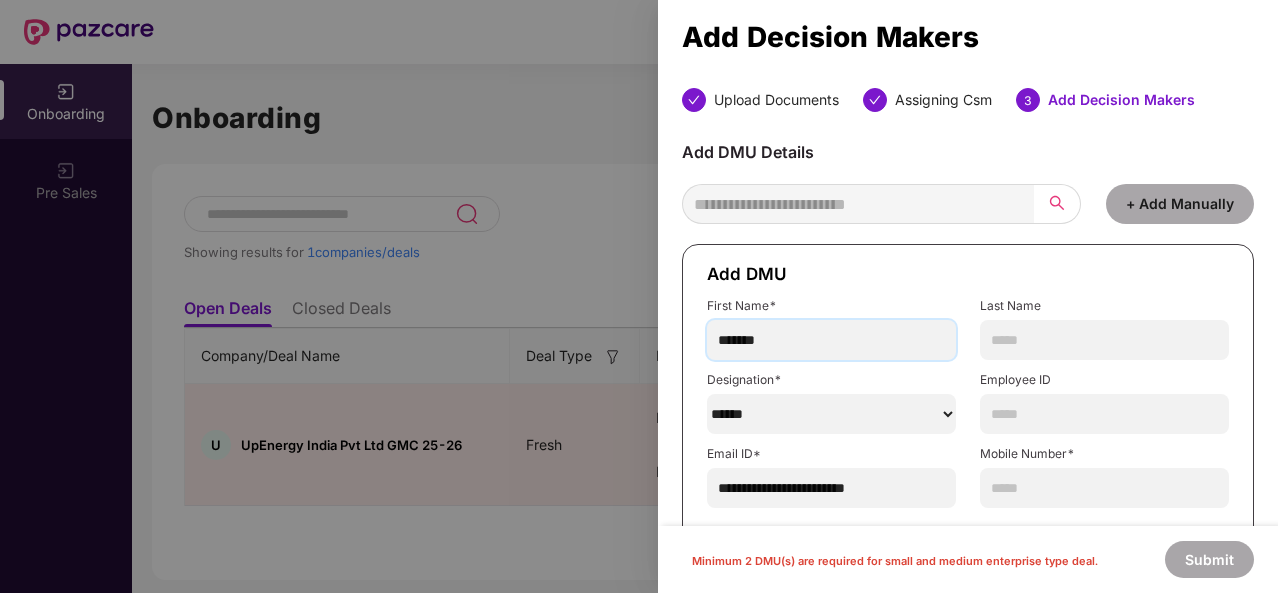 scroll, scrollTop: 64, scrollLeft: 0, axis: vertical 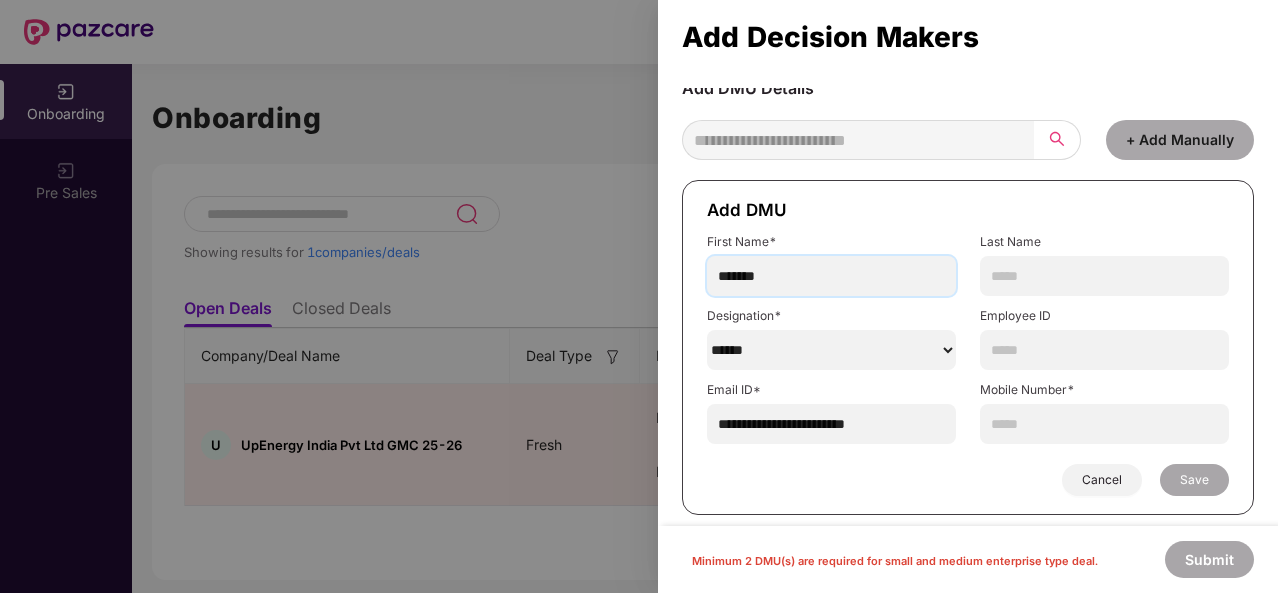 type on "*******" 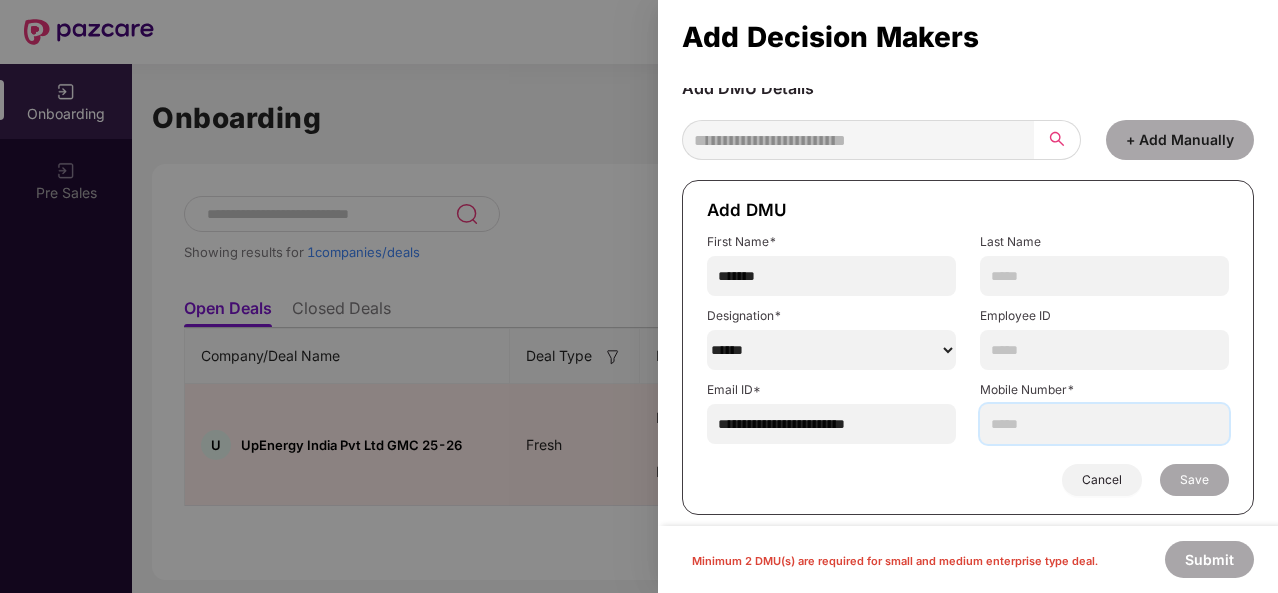 click at bounding box center [1104, 424] 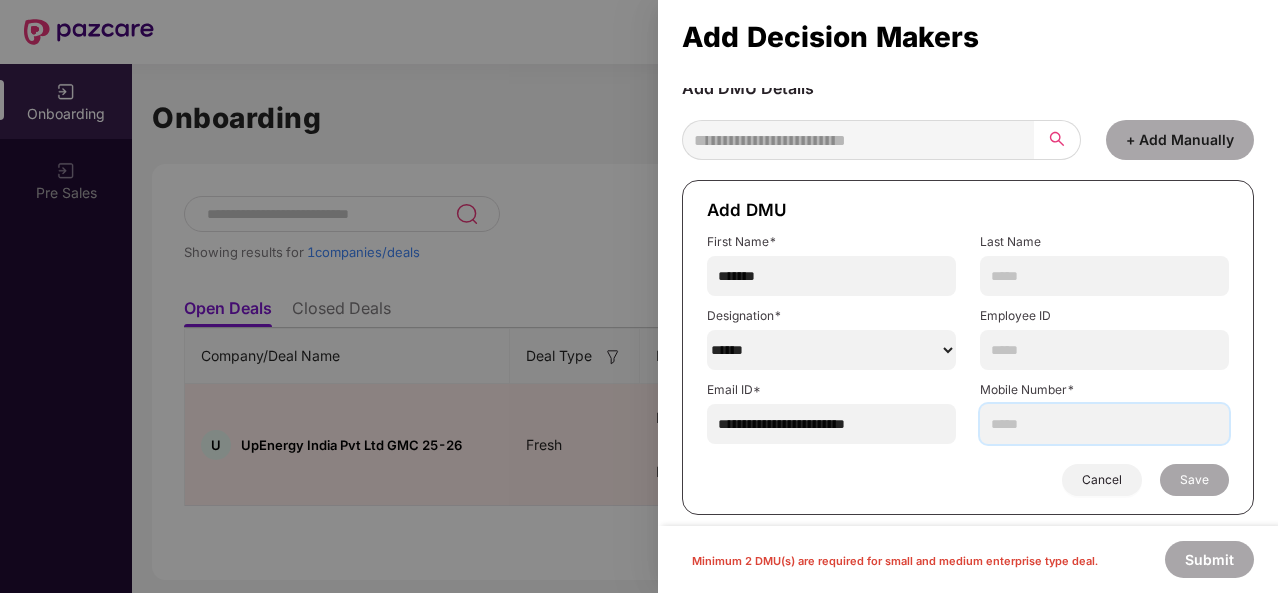 paste on "**********" 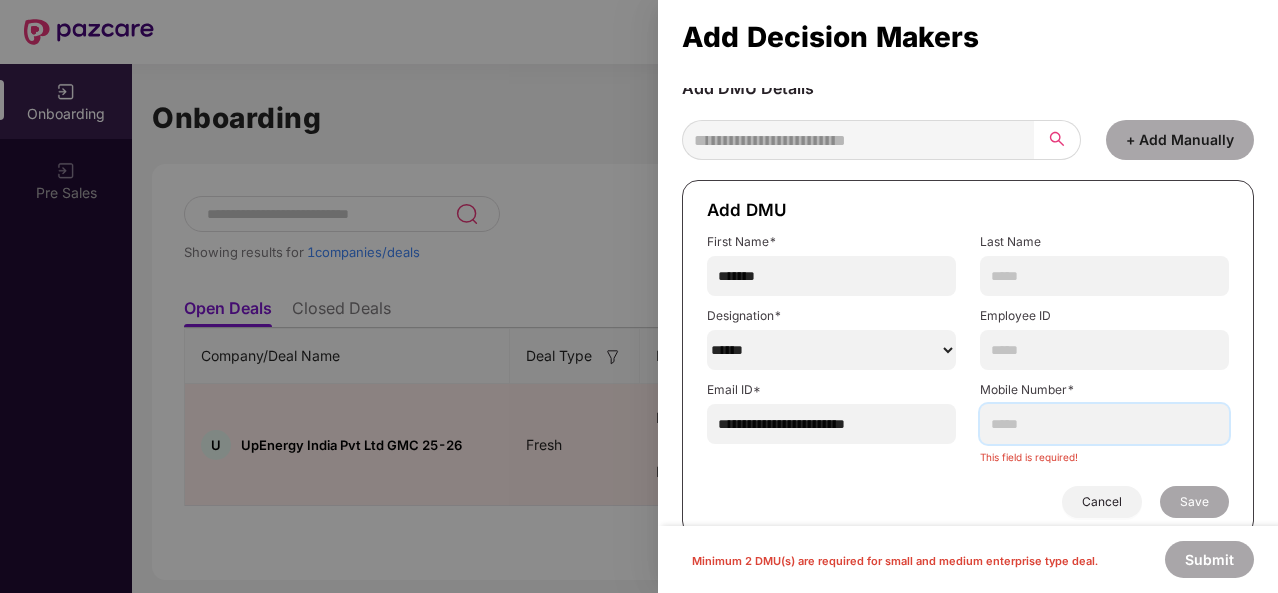 paste on "**********" 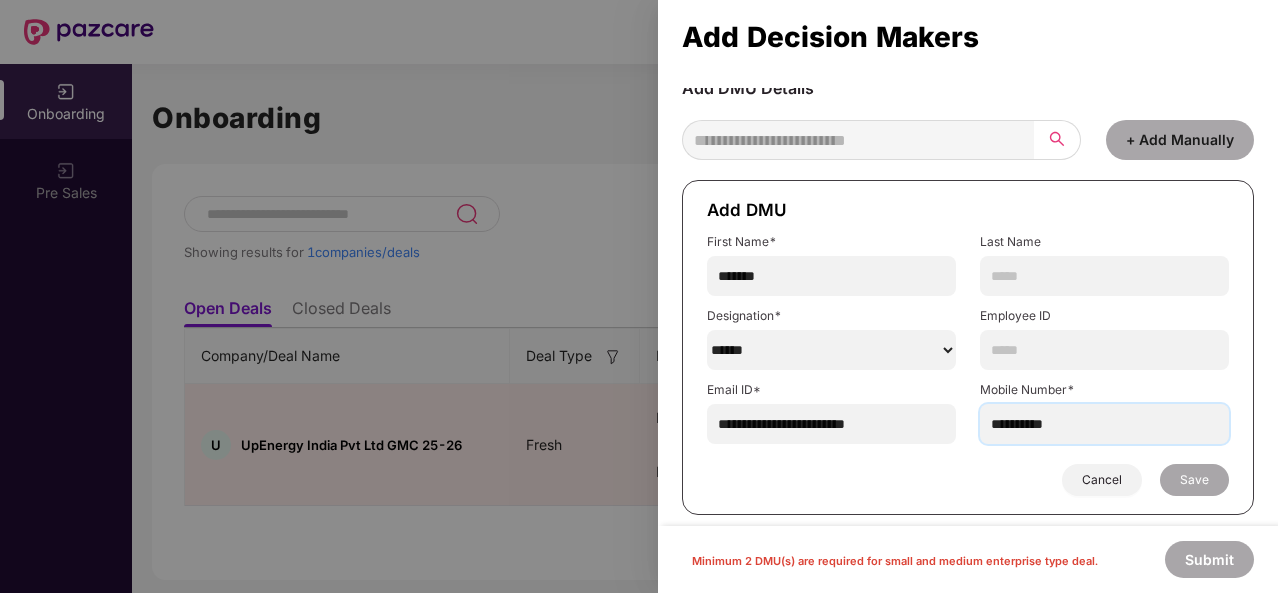 type on "**********" 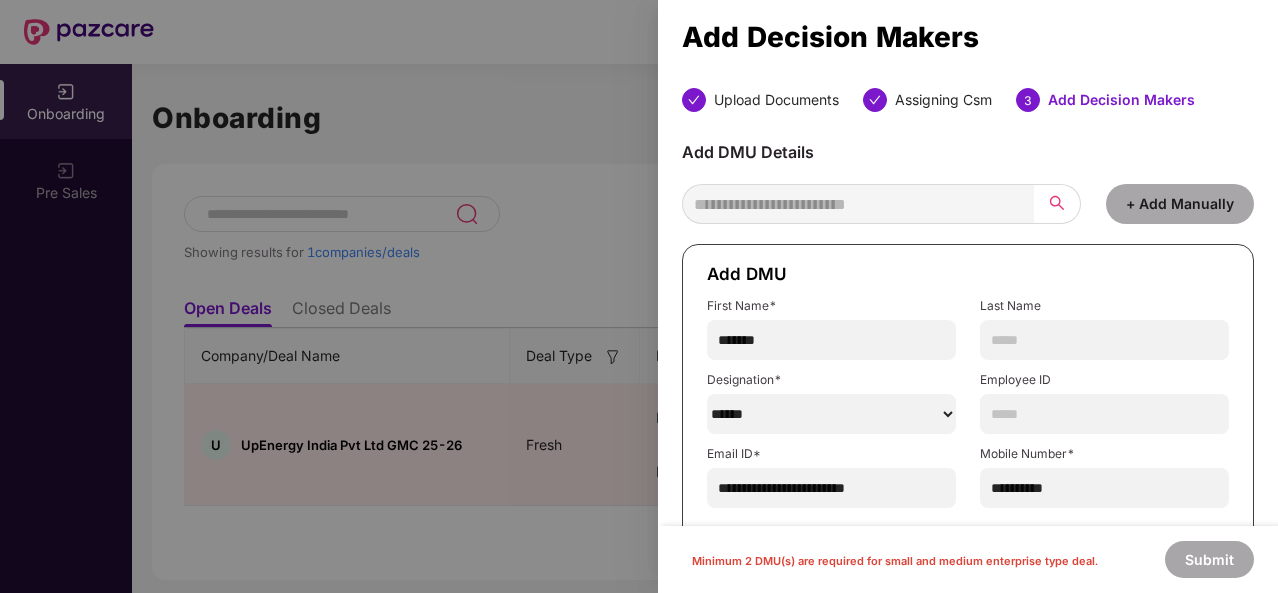 scroll, scrollTop: 64, scrollLeft: 0, axis: vertical 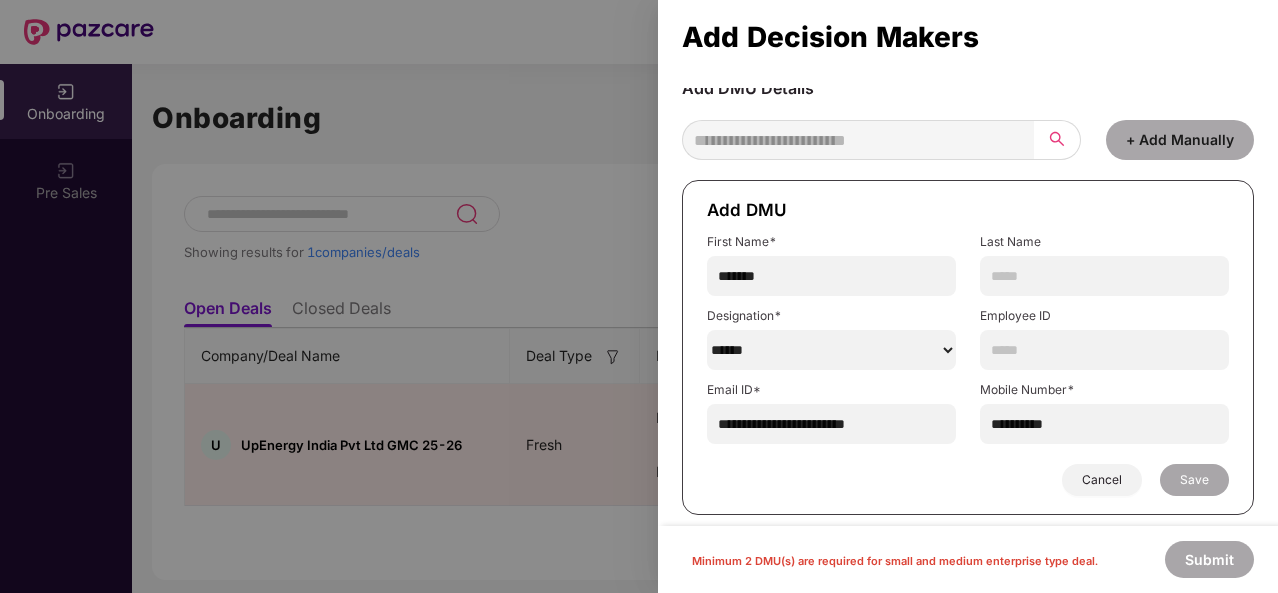 click on "******" at bounding box center [831, 350] 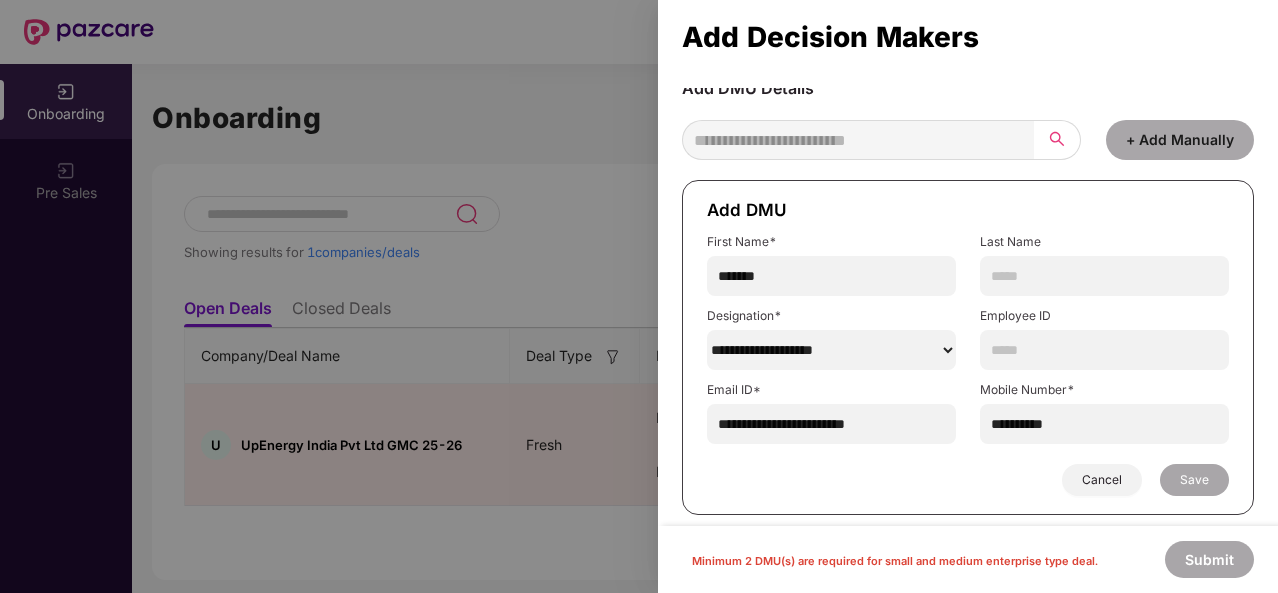 click on "******" at bounding box center [831, 350] 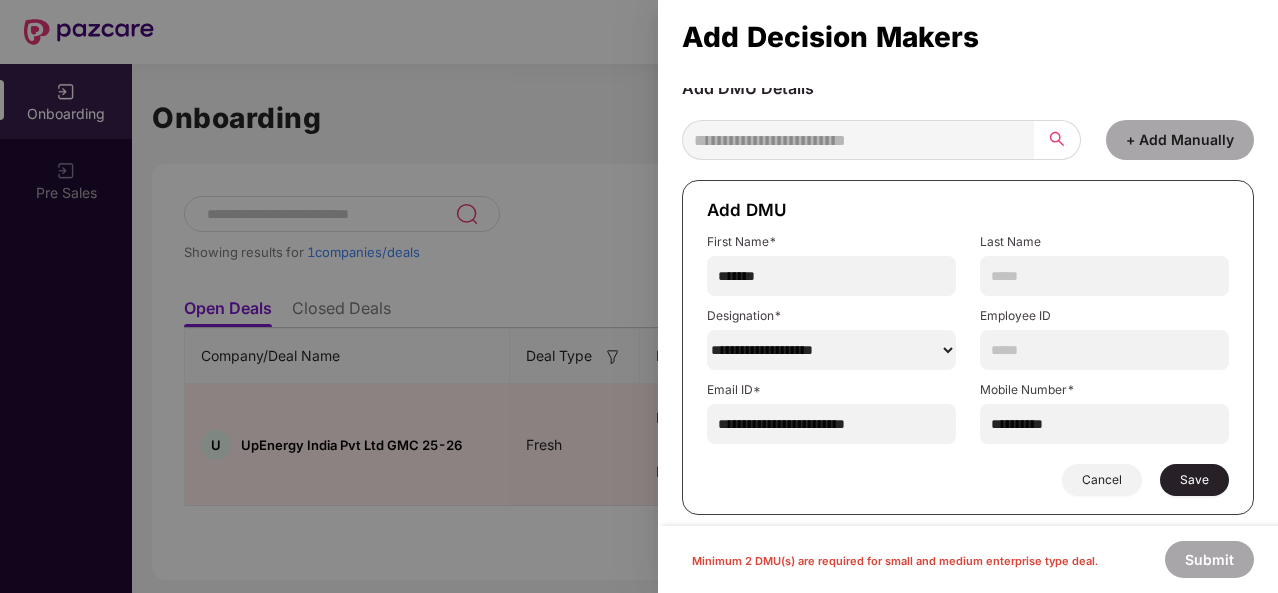 click on "Save" at bounding box center [1194, 480] 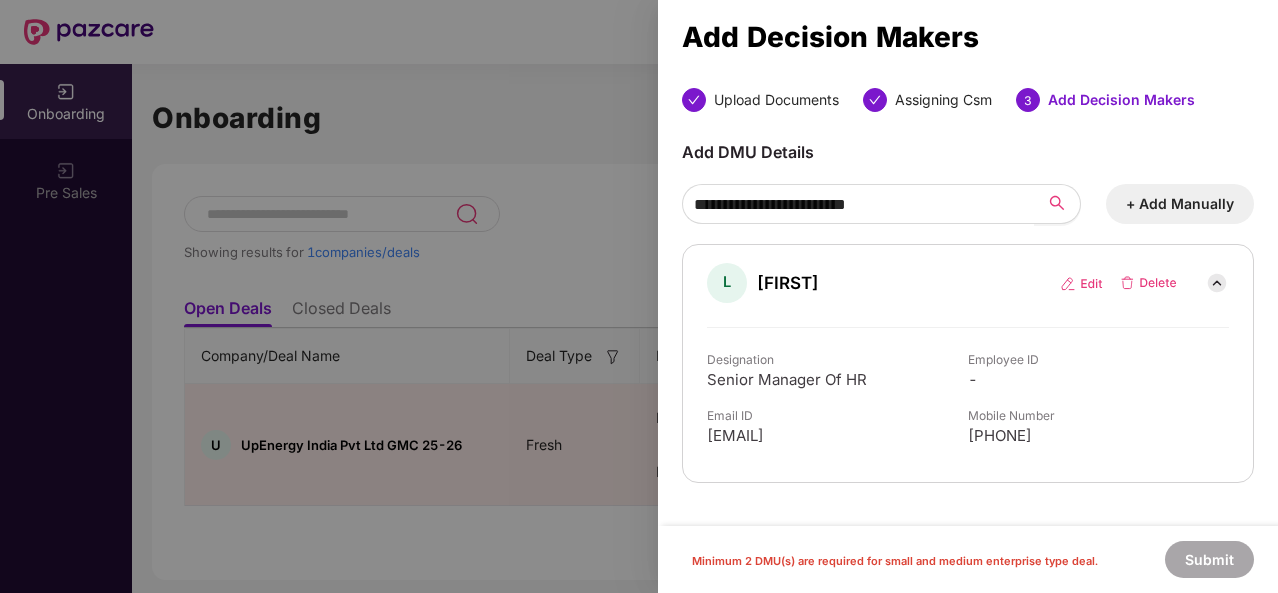 scroll, scrollTop: 0, scrollLeft: 0, axis: both 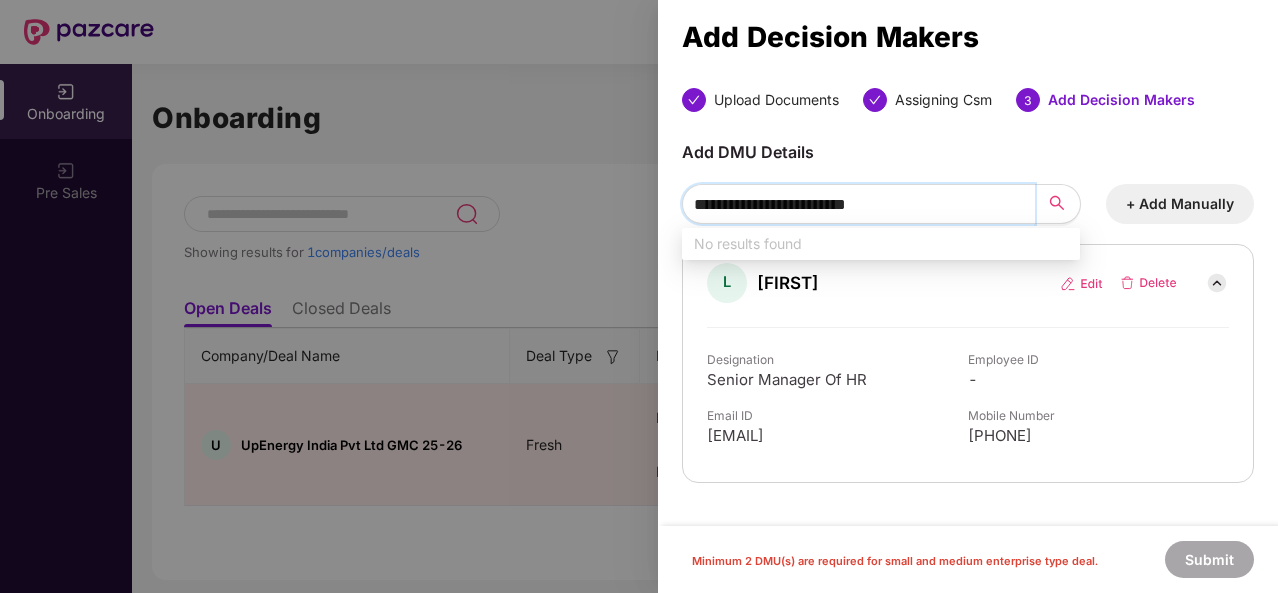 drag, startPoint x: 938, startPoint y: 197, endPoint x: 672, endPoint y: 188, distance: 266.15222 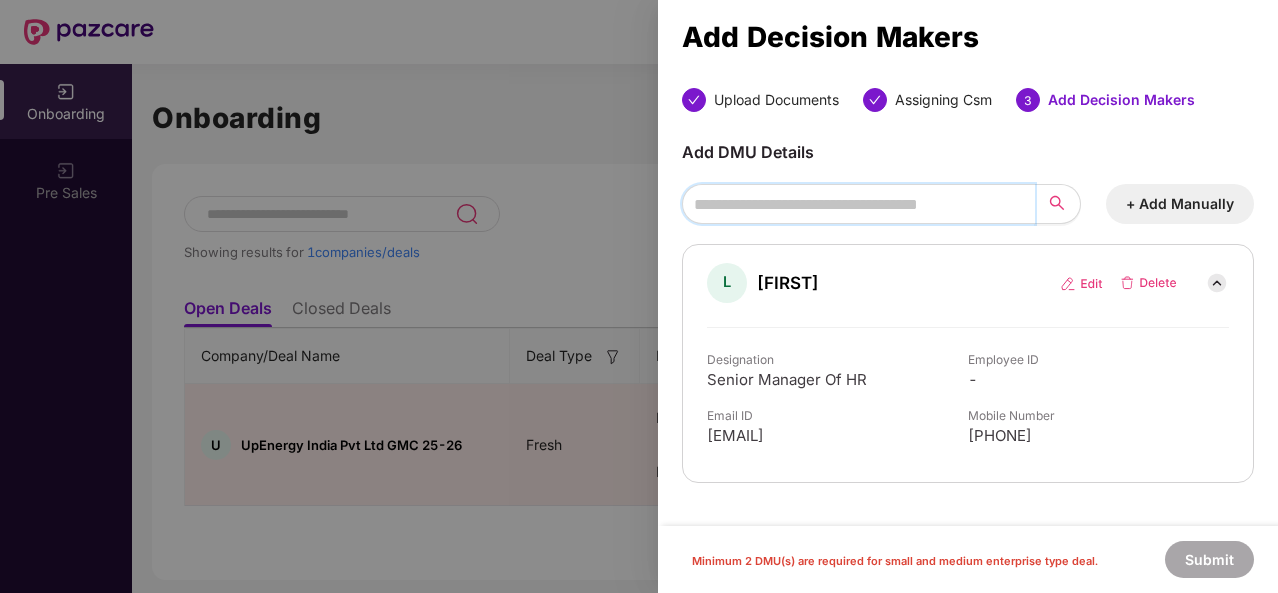 type 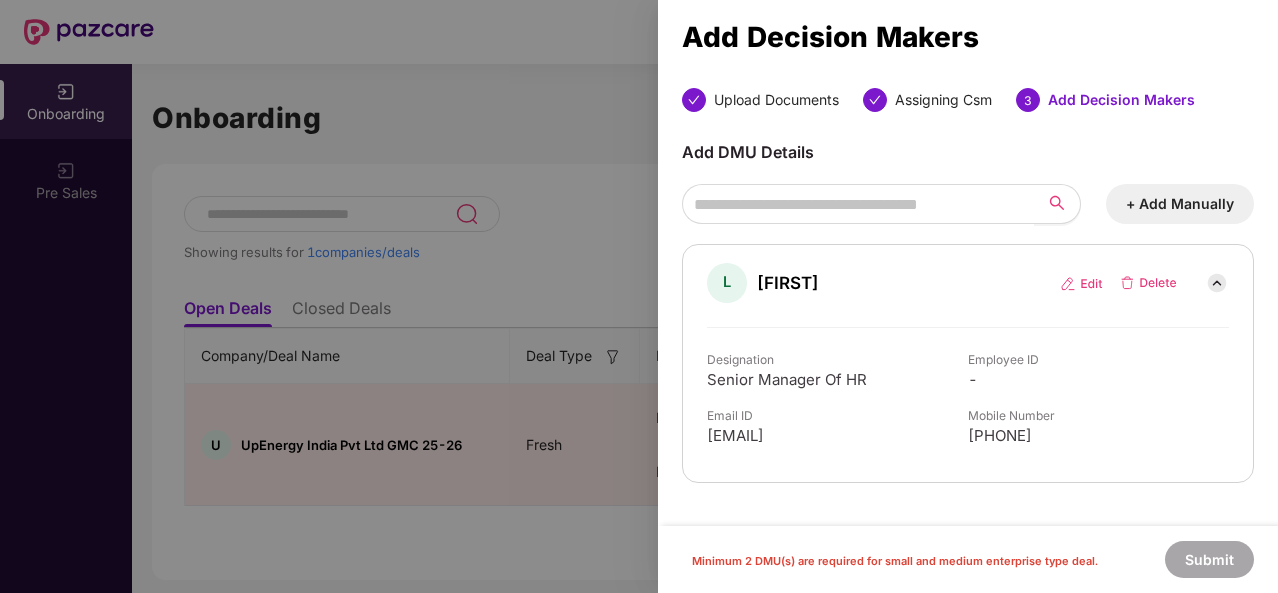 click on "+ Add Manually" at bounding box center (1180, 204) 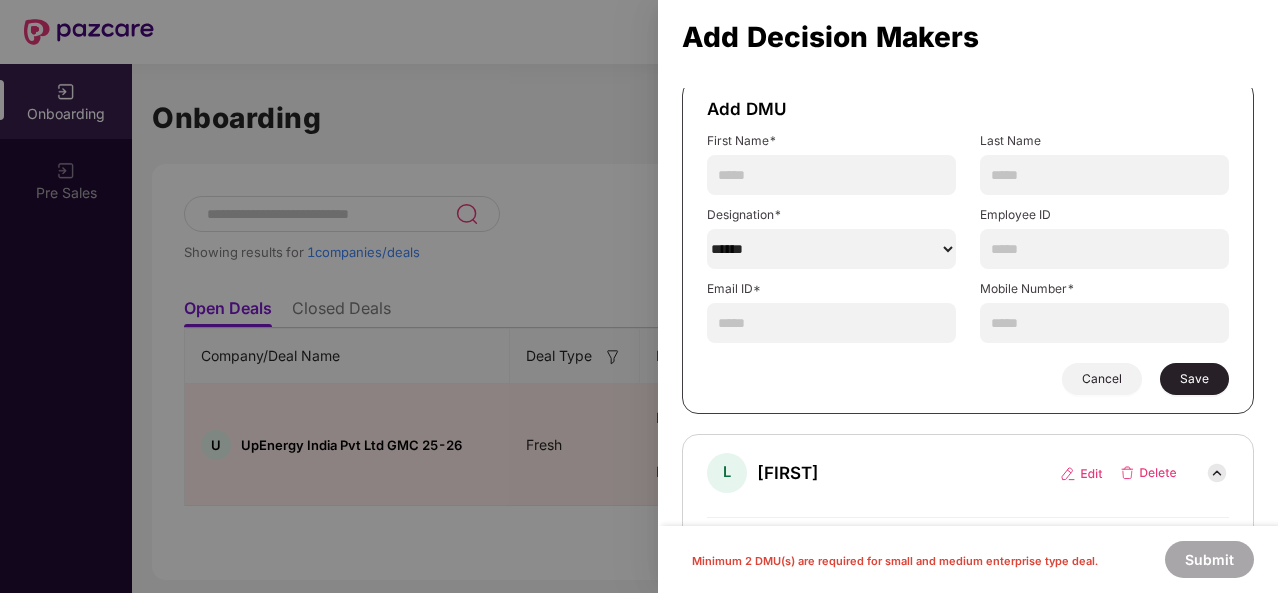 scroll, scrollTop: 129, scrollLeft: 0, axis: vertical 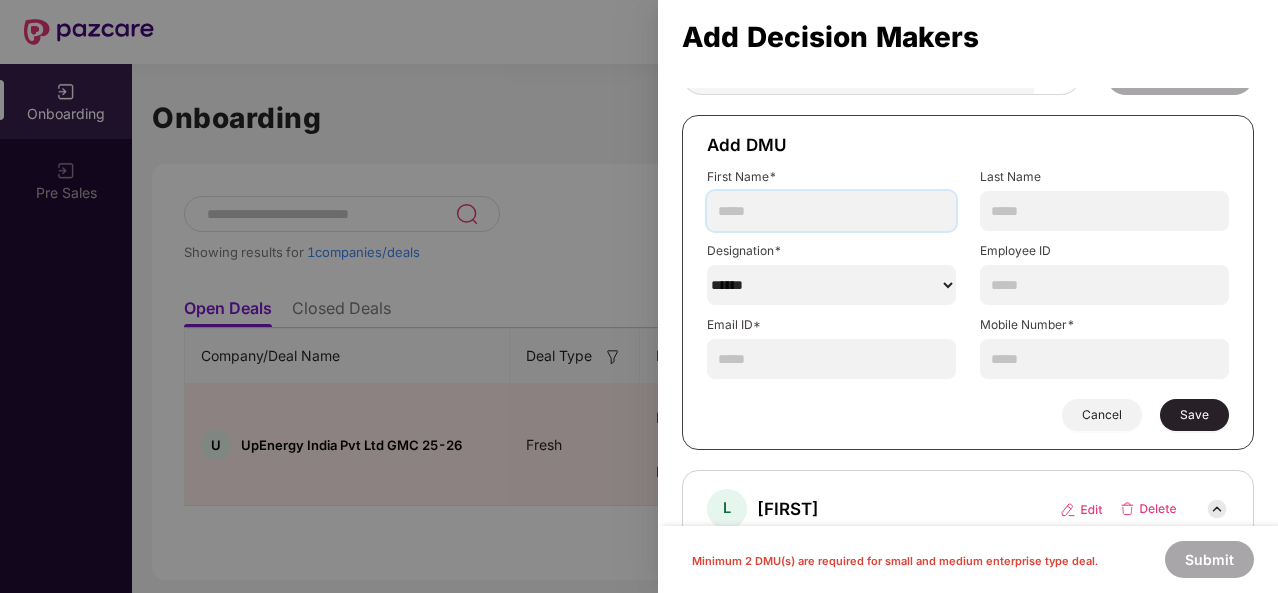 click at bounding box center (831, 211) 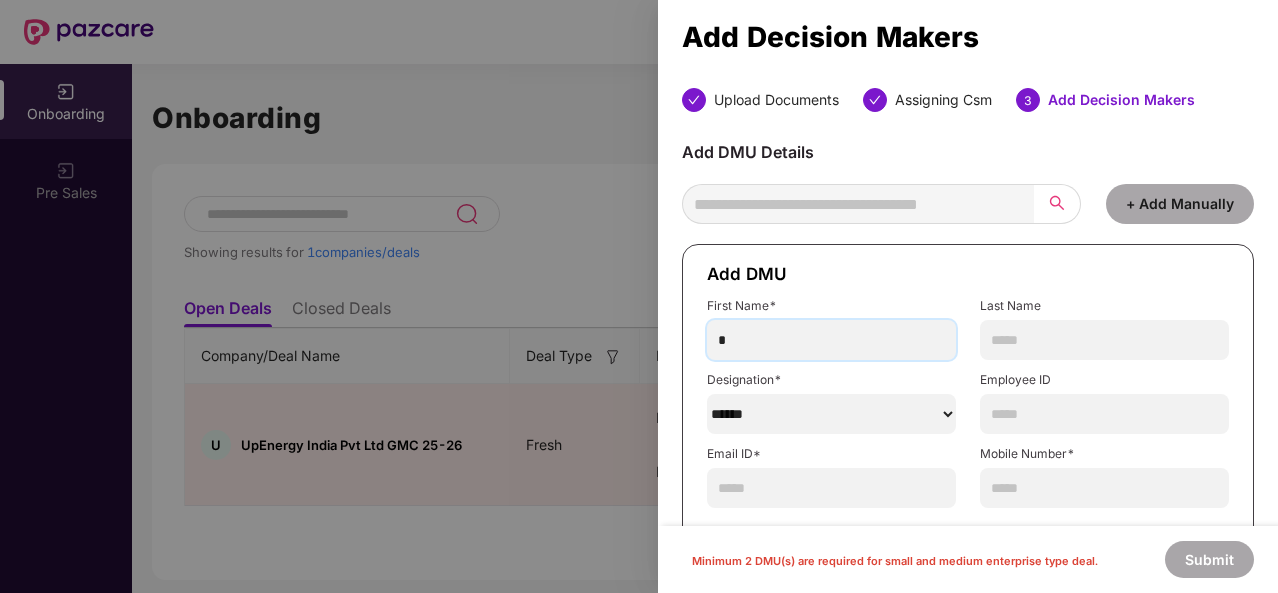 type on "*******" 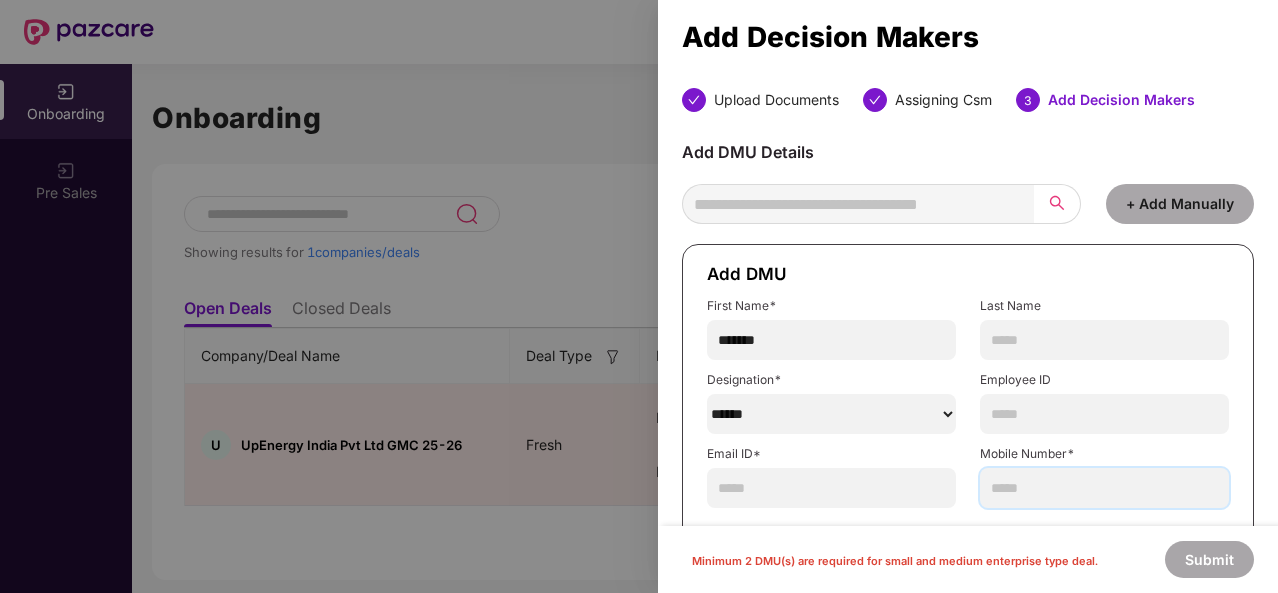 click at bounding box center (1104, 488) 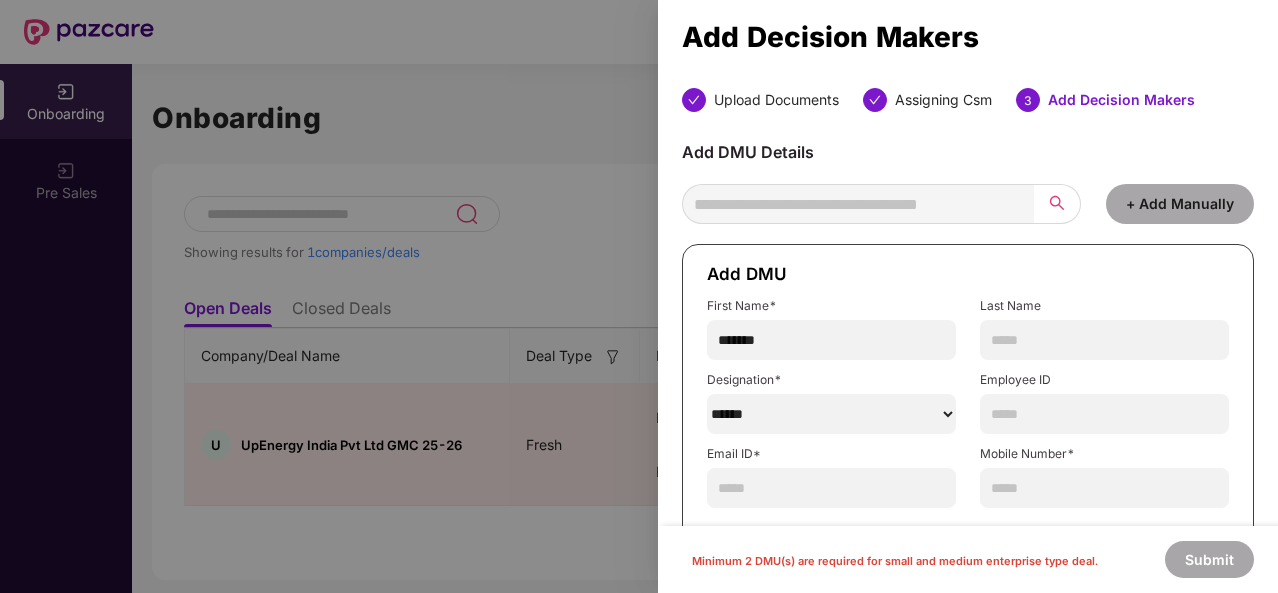 click on "******" at bounding box center (831, 414) 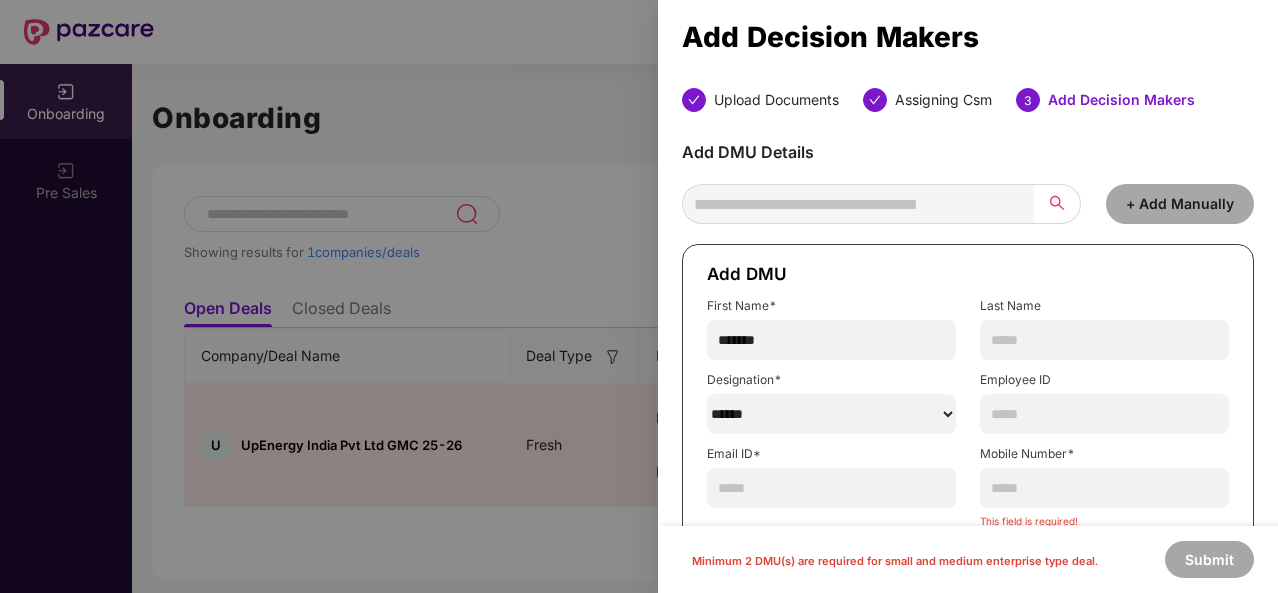 select on "********" 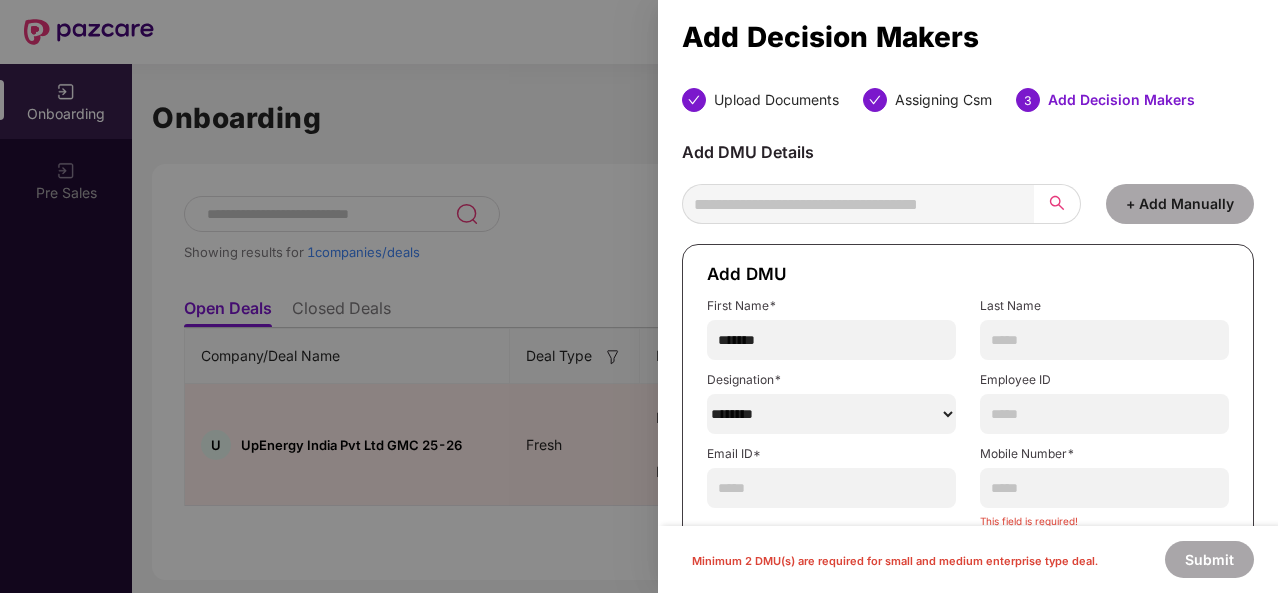 click on "******" at bounding box center [831, 414] 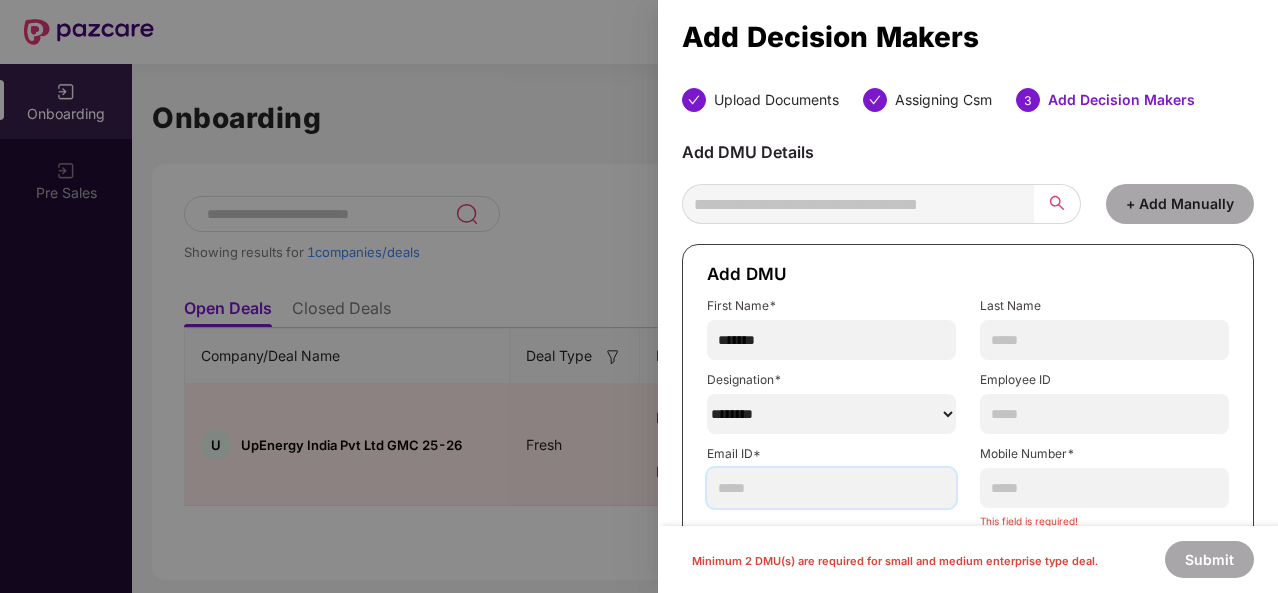 click at bounding box center [831, 488] 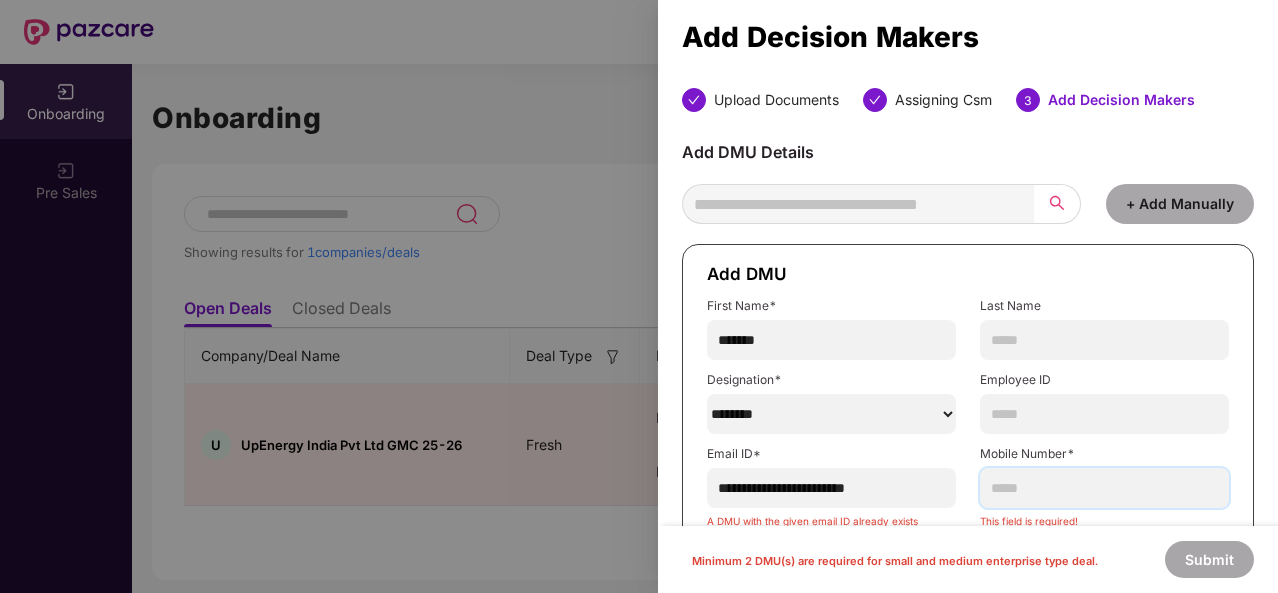 click at bounding box center (1104, 488) 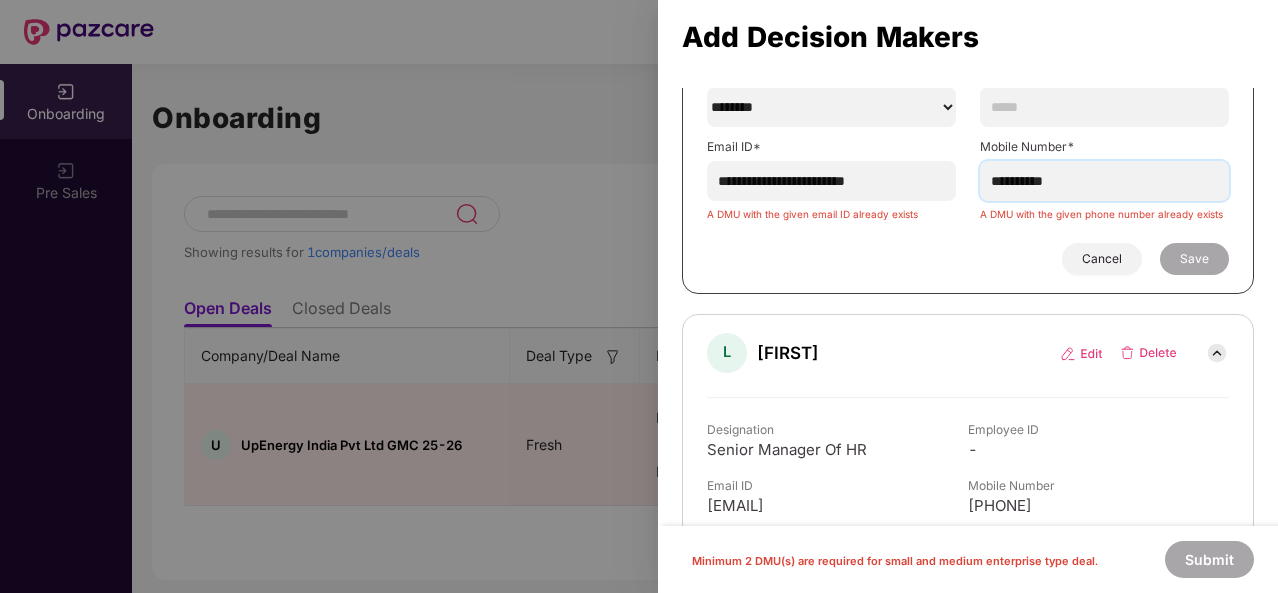 scroll, scrollTop: 335, scrollLeft: 0, axis: vertical 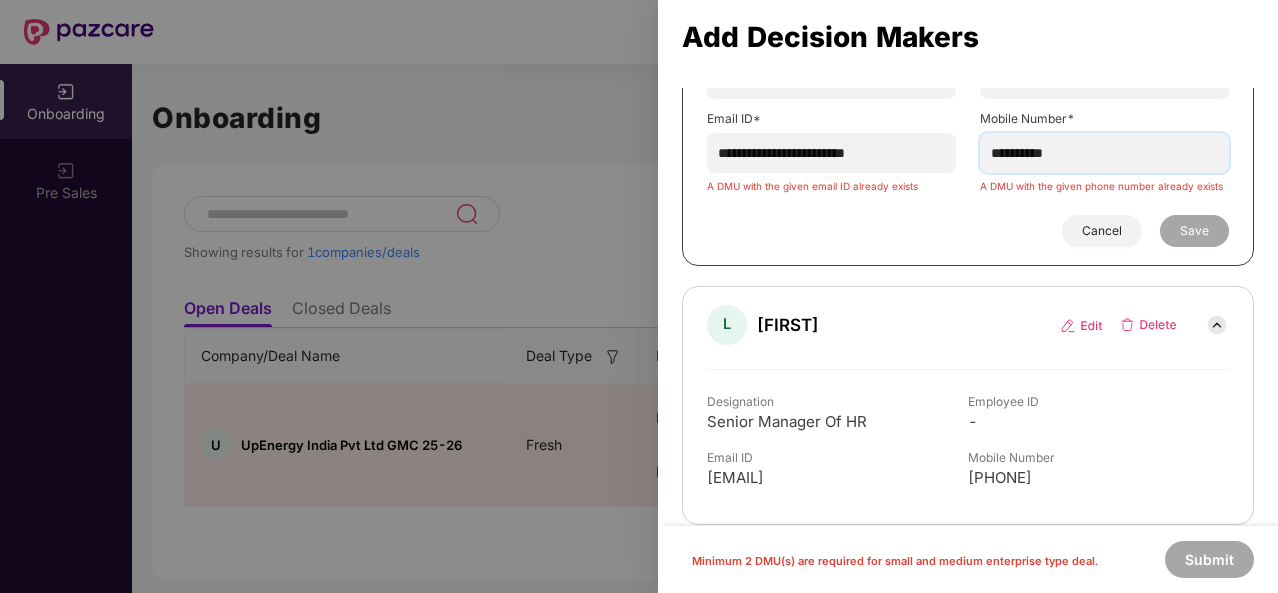drag, startPoint x: 1102, startPoint y: 161, endPoint x: 958, endPoint y: 171, distance: 144.3468 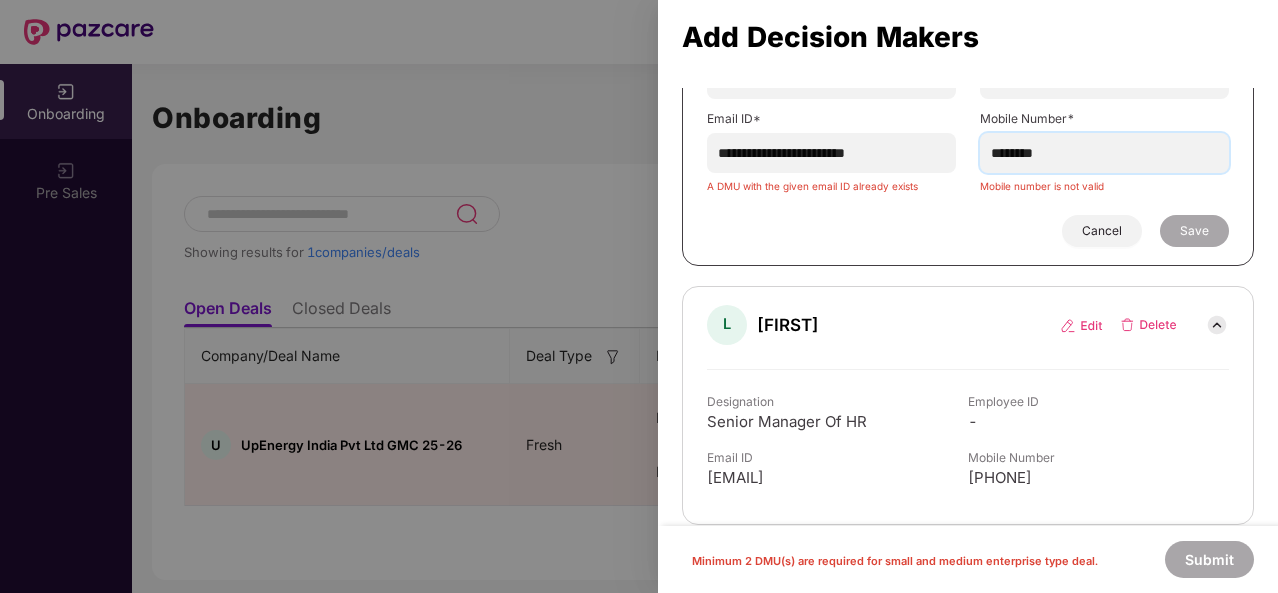 type on "********" 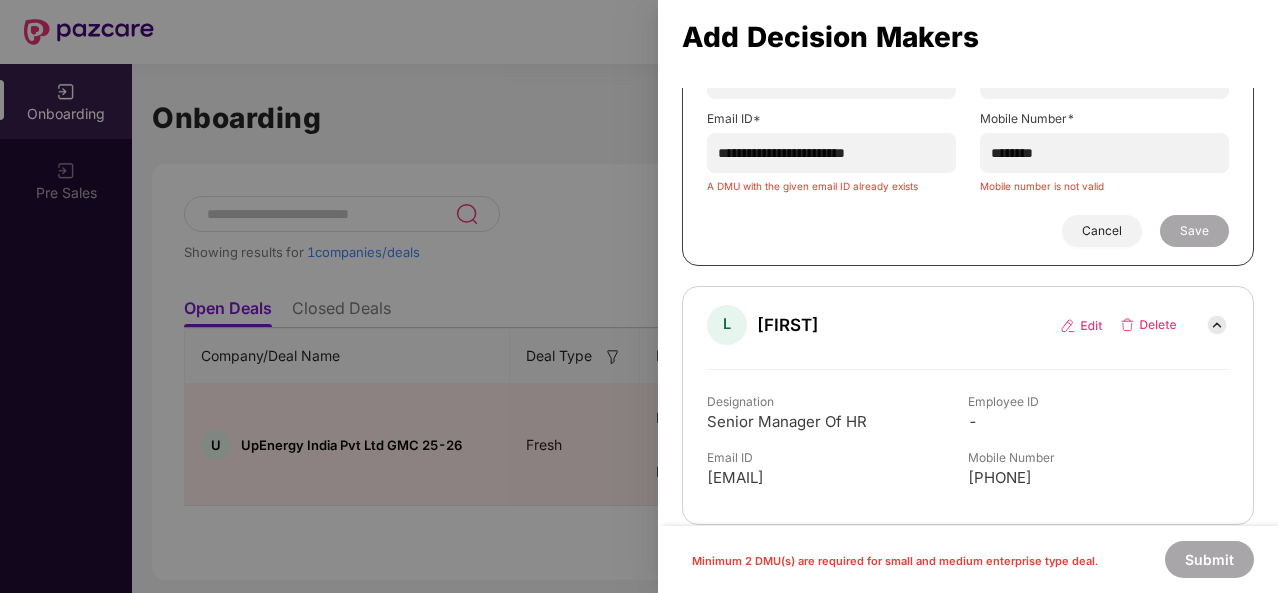 click on "Cancel Save" at bounding box center (968, 231) 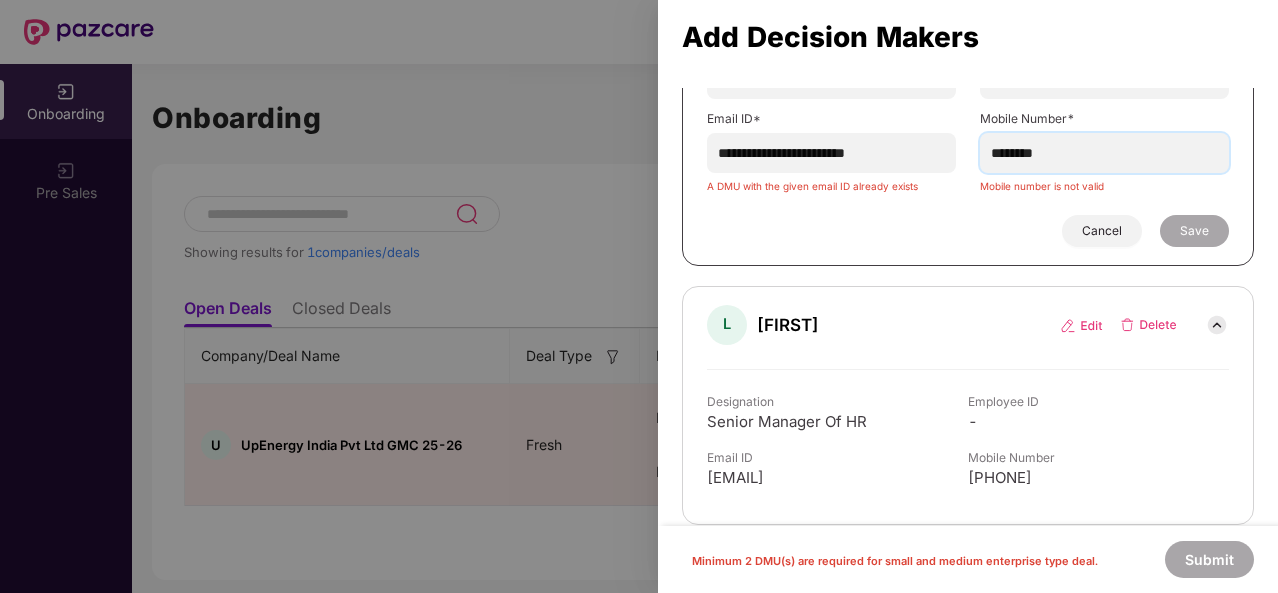 drag, startPoint x: 1074, startPoint y: 156, endPoint x: 917, endPoint y: 173, distance: 157.9177 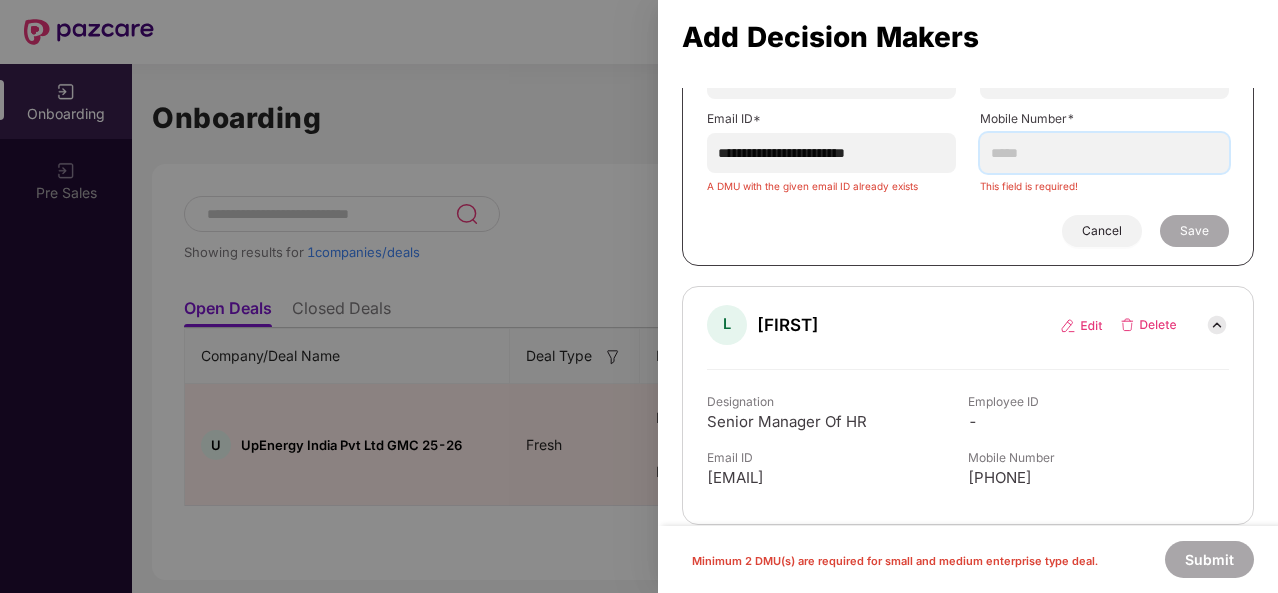 click at bounding box center [1104, 153] 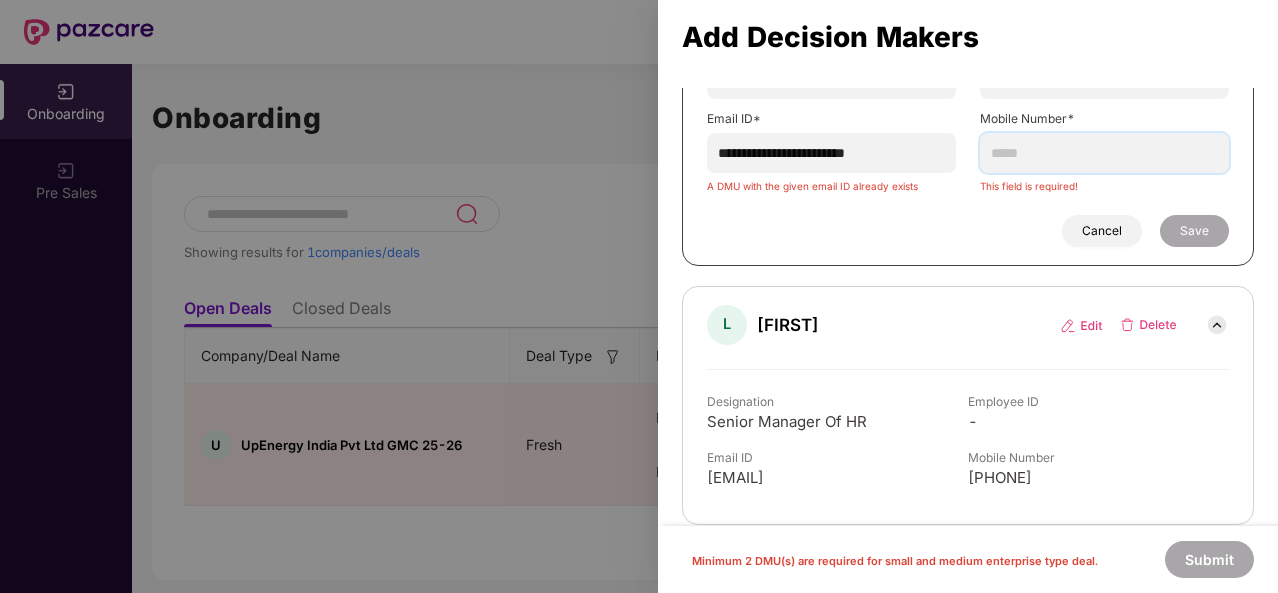 type on "**********" 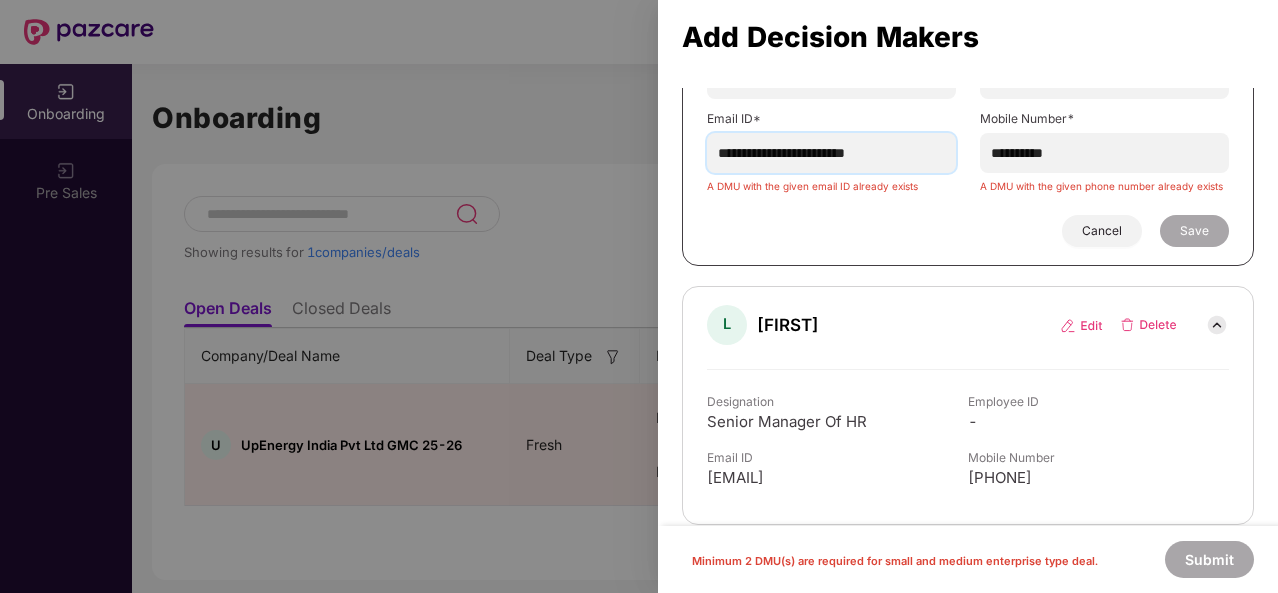 click on "**********" at bounding box center (831, 153) 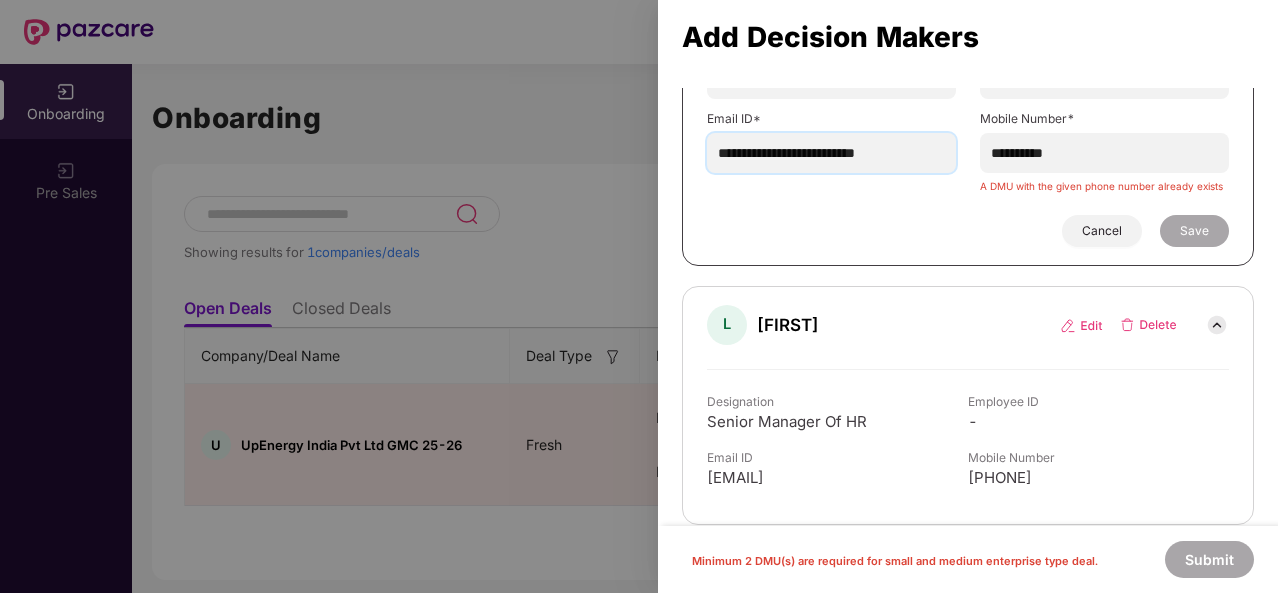type on "**********" 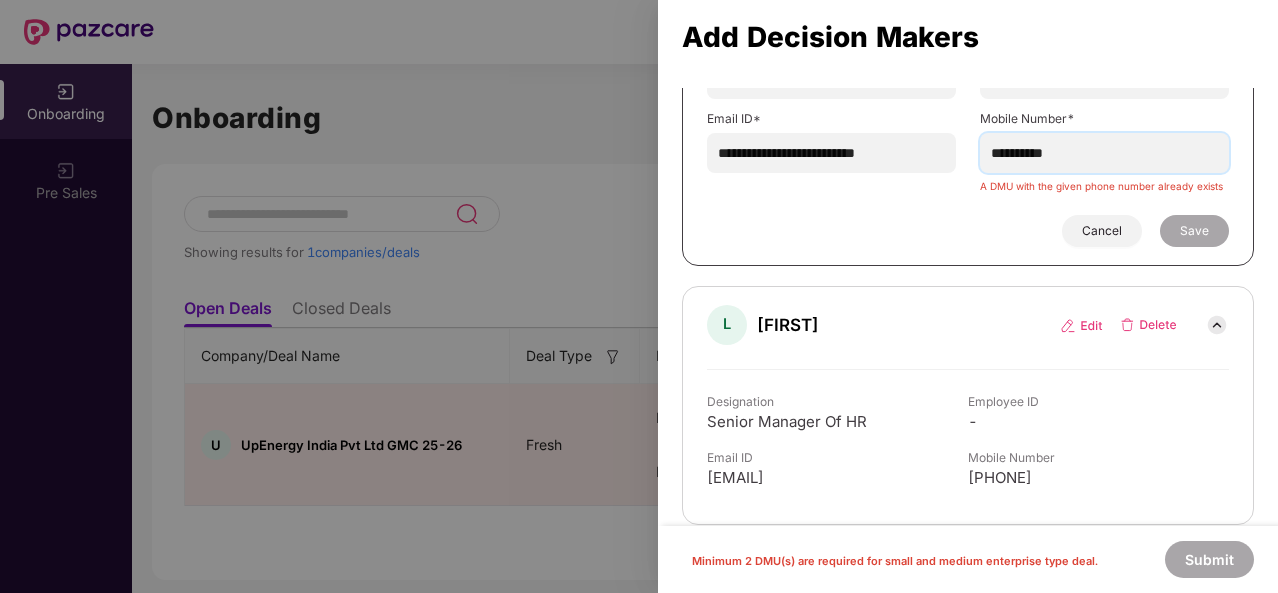 click on "**********" at bounding box center (1104, 153) 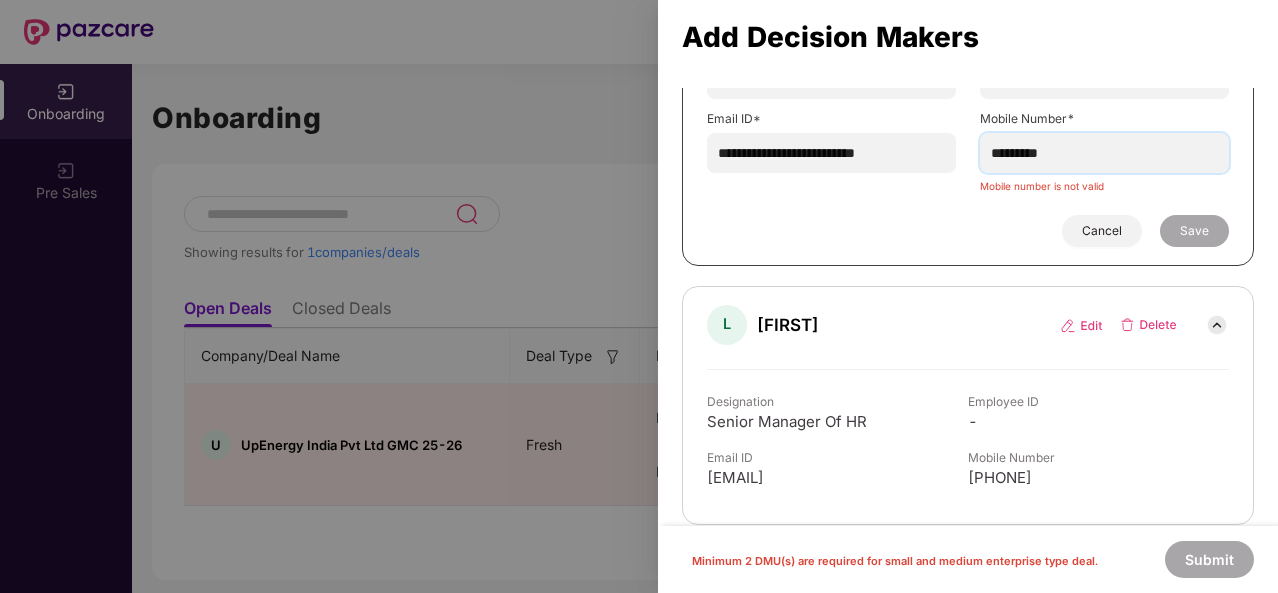 type on "**********" 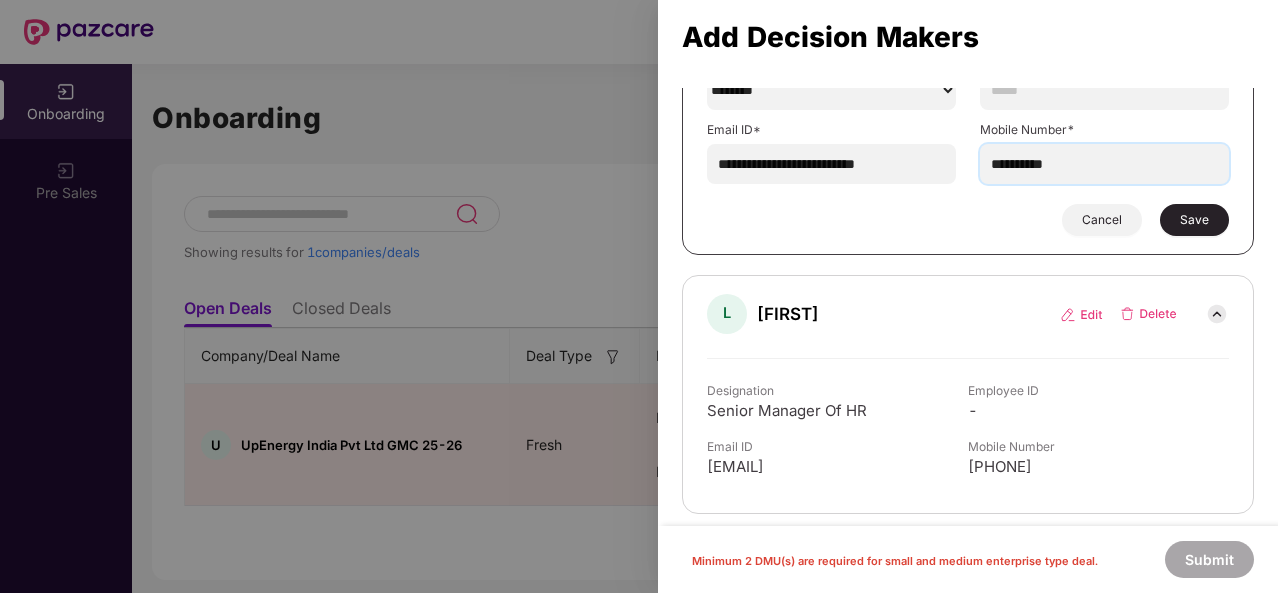 scroll, scrollTop: 322, scrollLeft: 0, axis: vertical 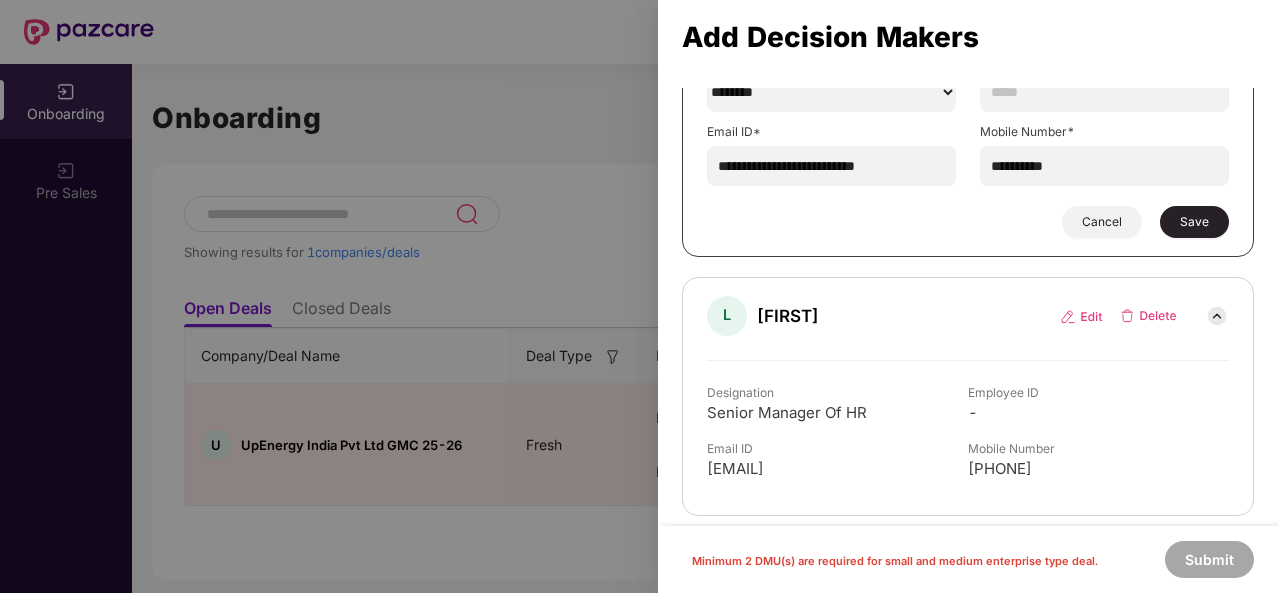 click on "Save" at bounding box center [1194, 222] 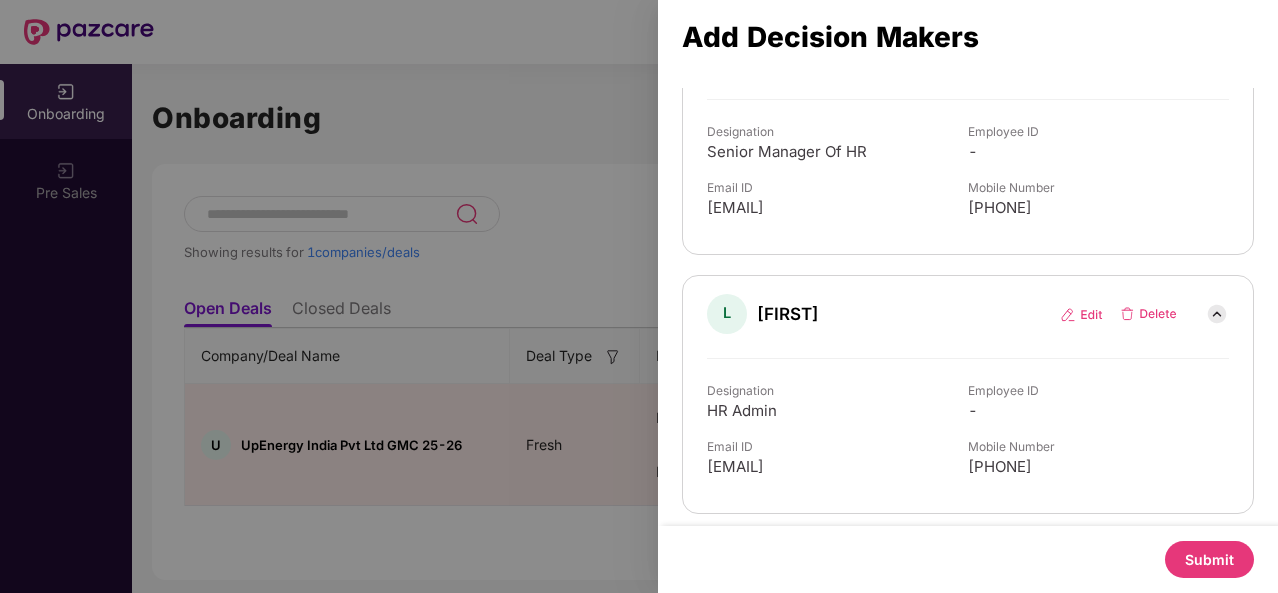 scroll, scrollTop: 0, scrollLeft: 0, axis: both 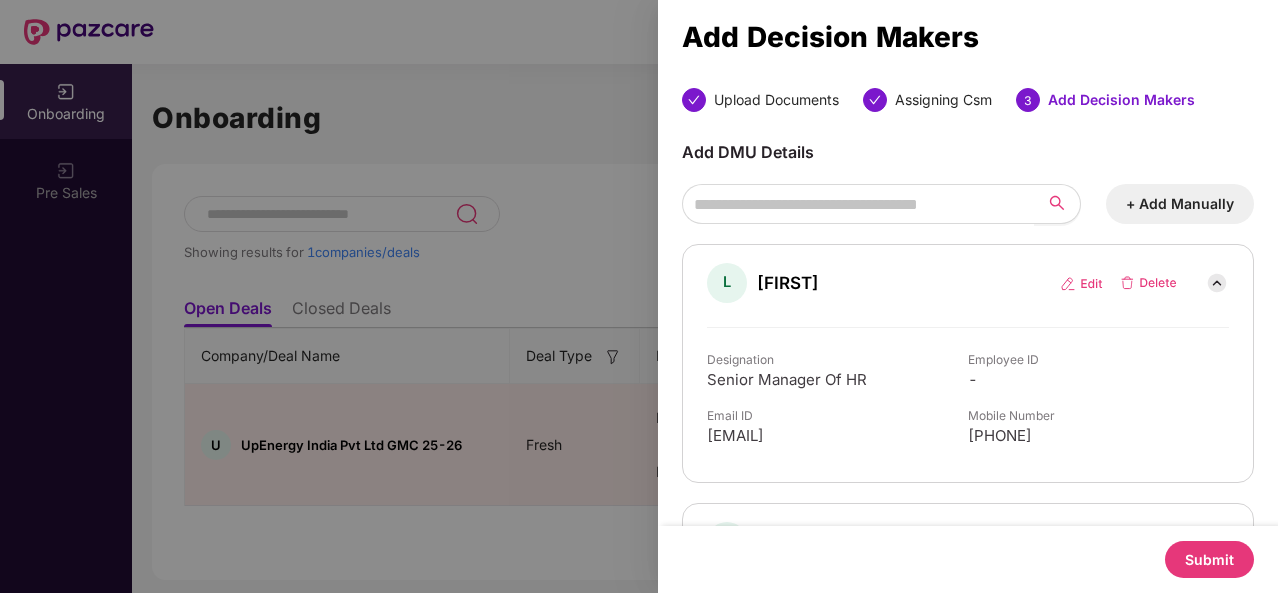 click on "Submit" at bounding box center (1209, 559) 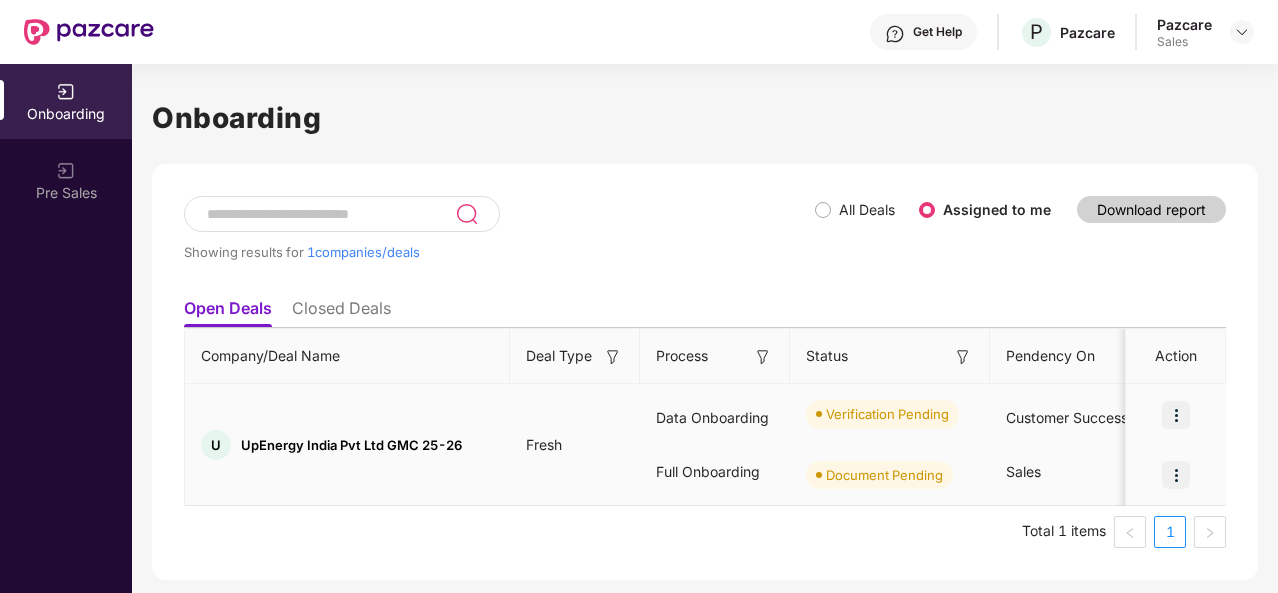 click at bounding box center (1176, 475) 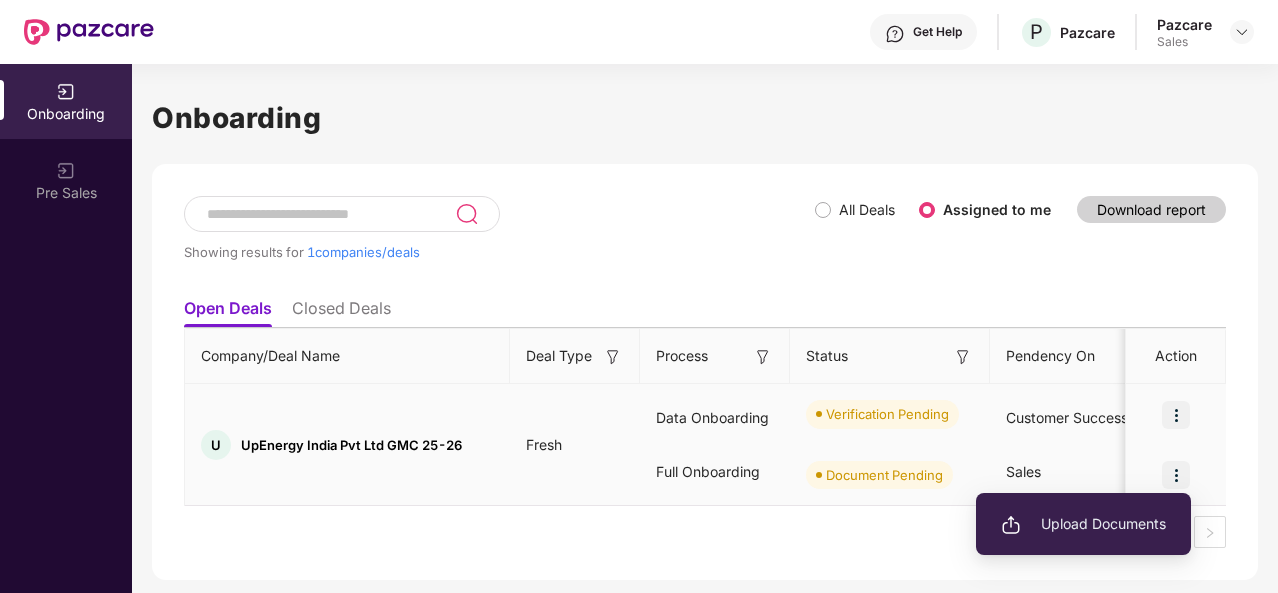 click at bounding box center (1176, 475) 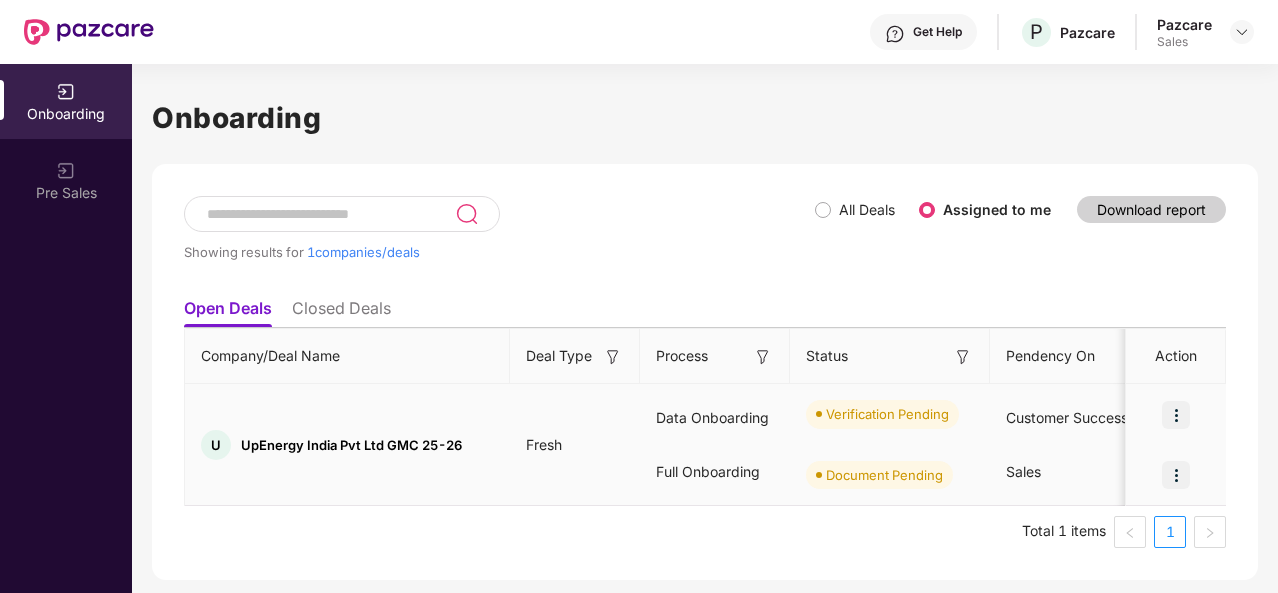 click at bounding box center (1176, 475) 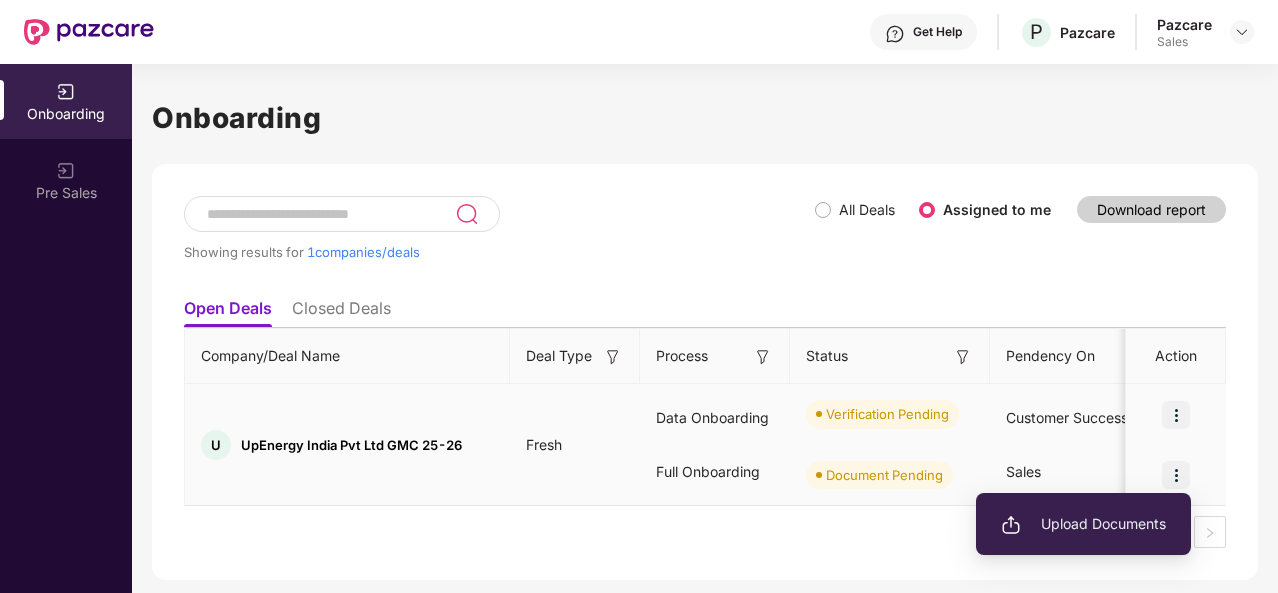 click on "Upload Documents" at bounding box center (1083, 524) 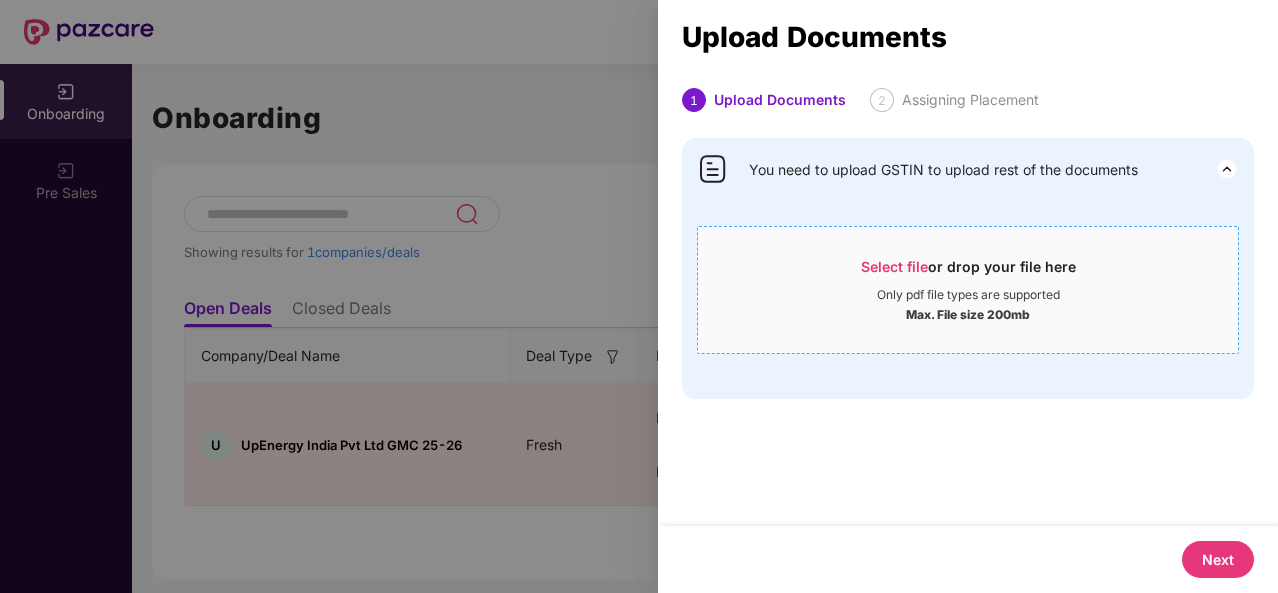click on "Select file" at bounding box center [894, 266] 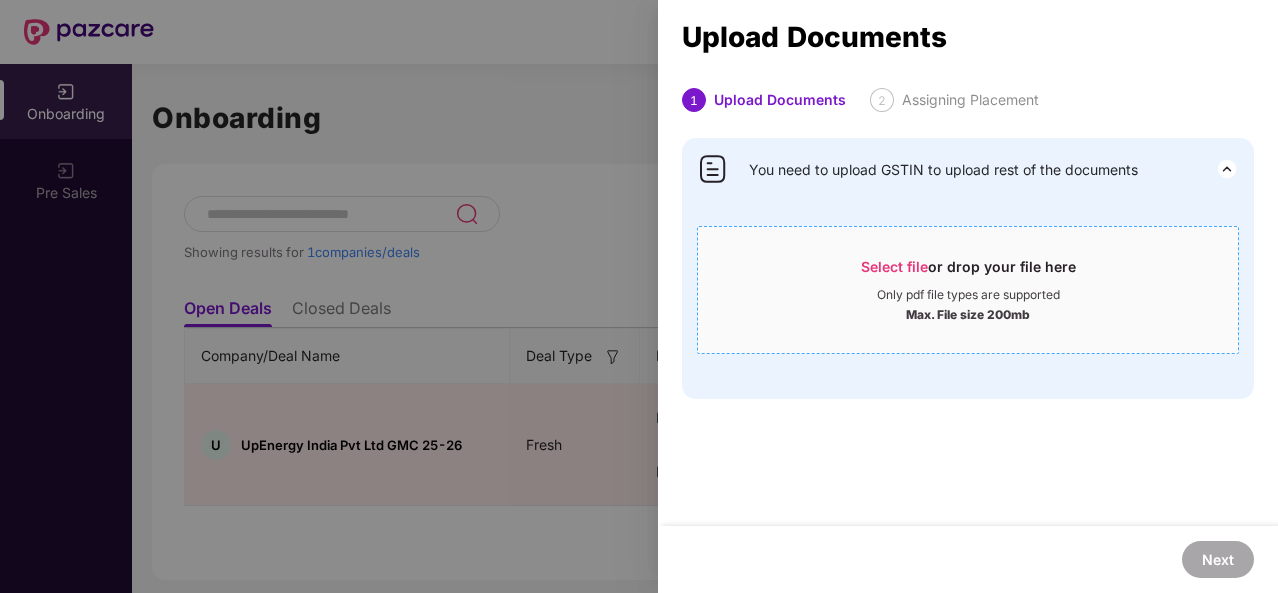 click on "Select file" at bounding box center [894, 266] 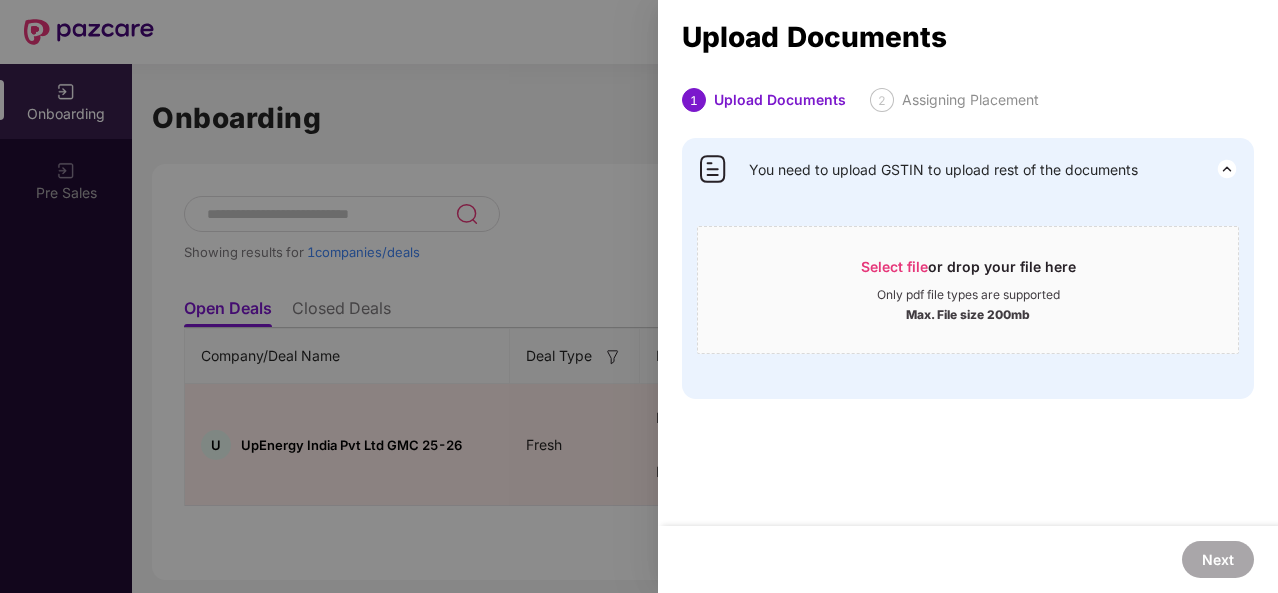 click at bounding box center (639, 296) 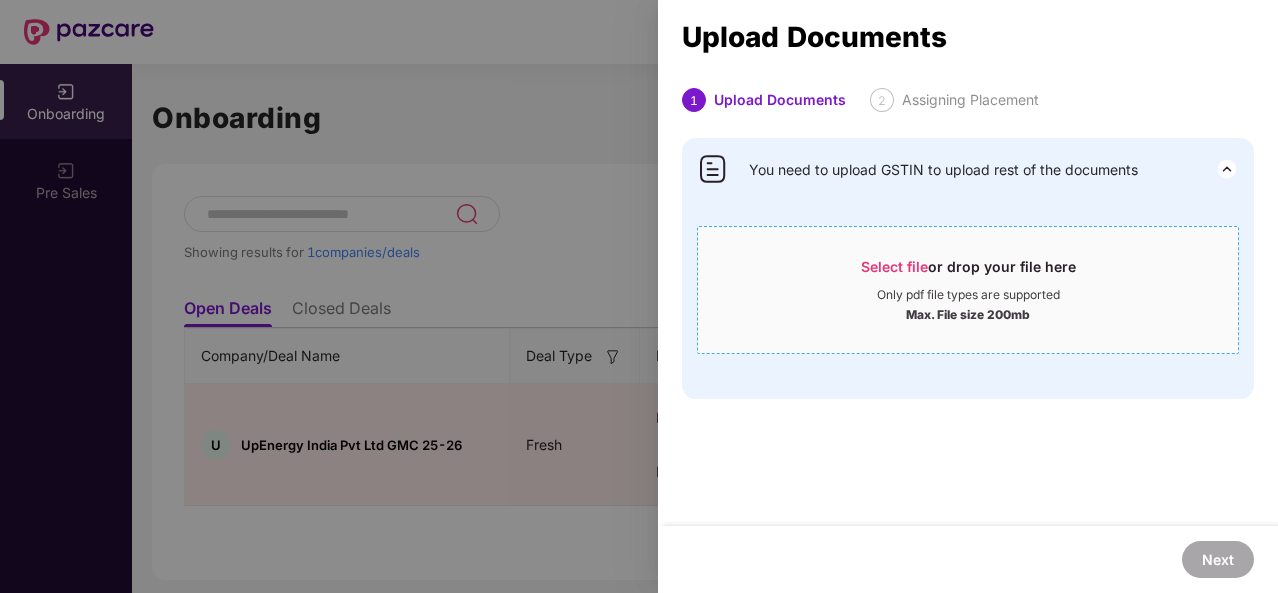 click on "Select file" at bounding box center (894, 266) 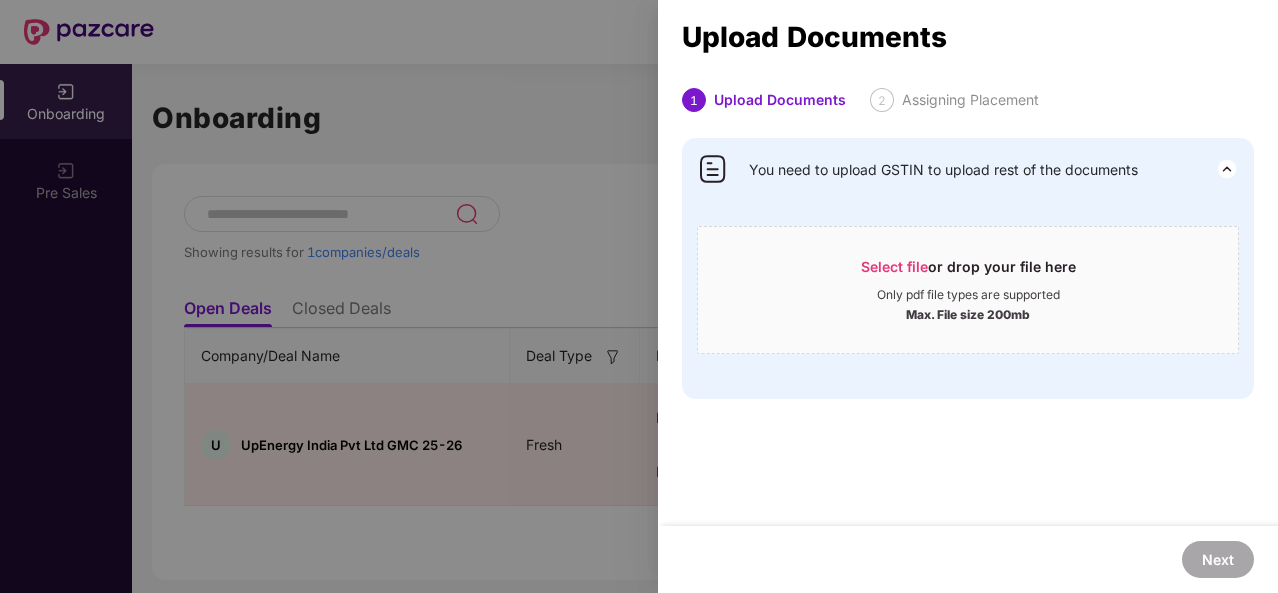 click at bounding box center [639, 296] 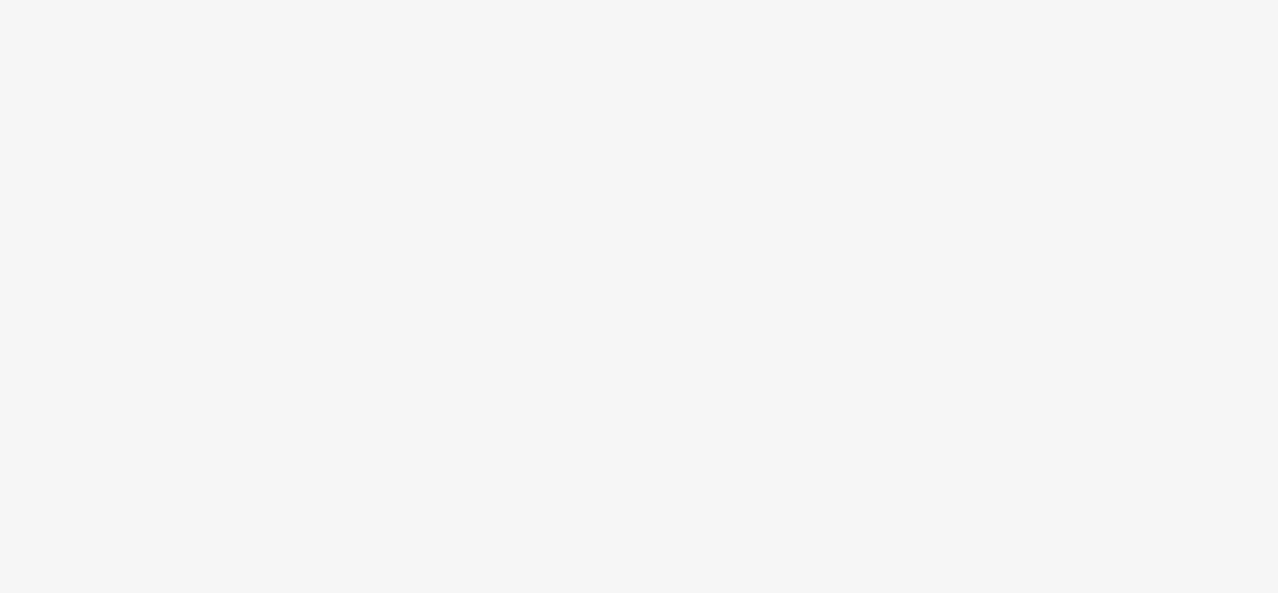 scroll, scrollTop: 0, scrollLeft: 0, axis: both 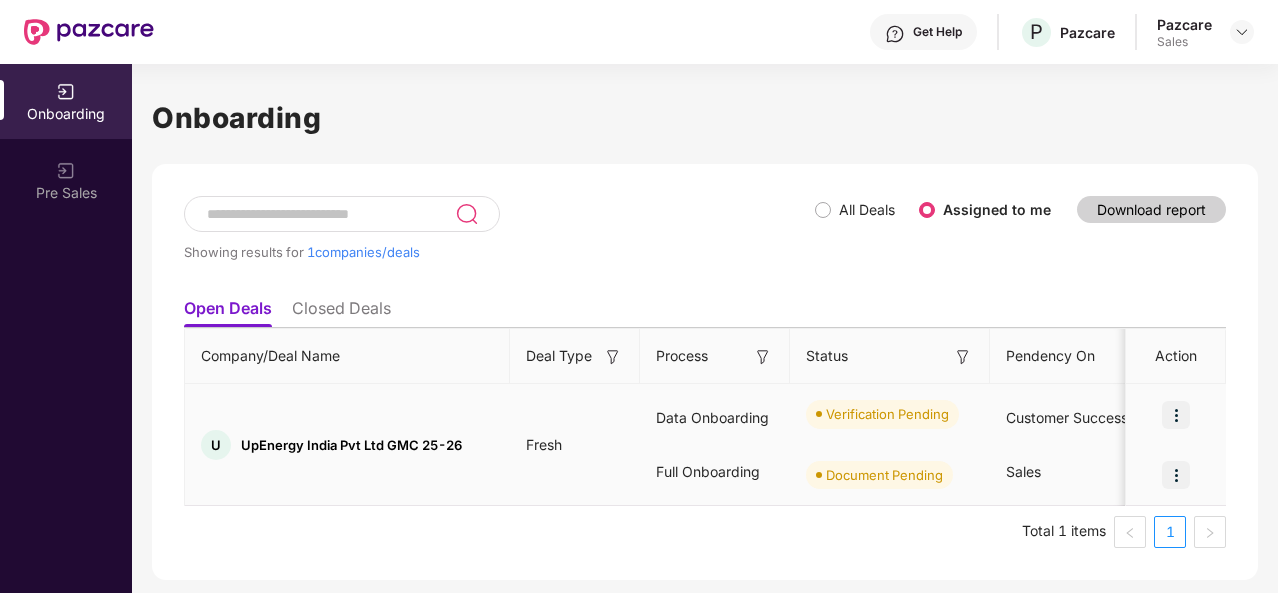 click at bounding box center (1176, 475) 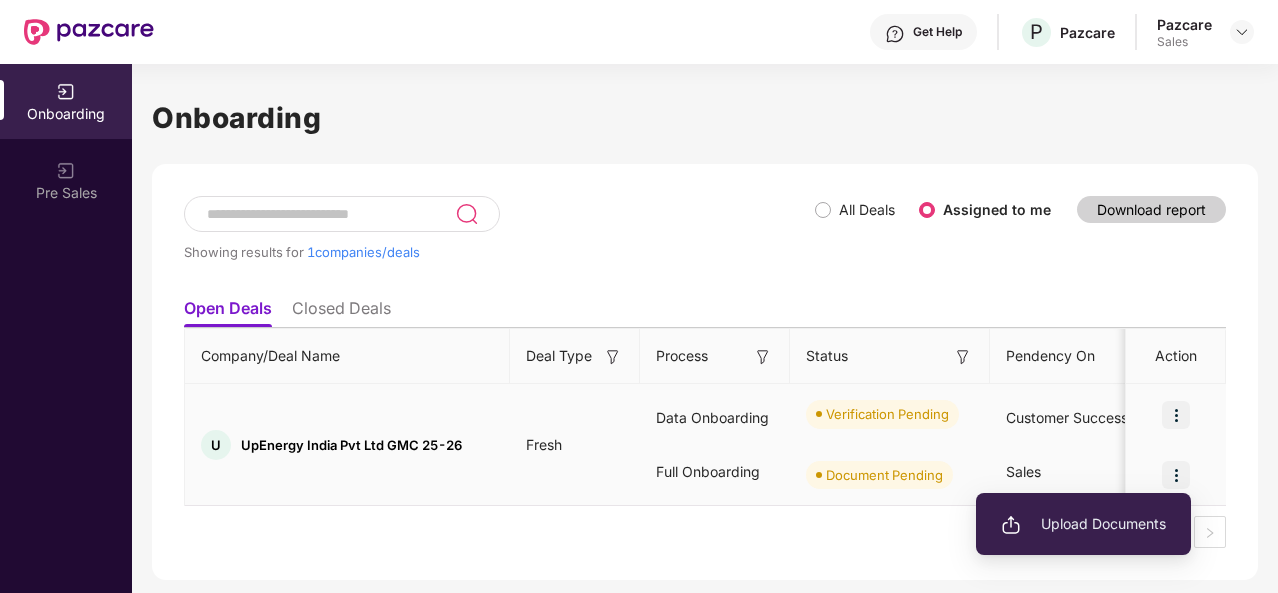 click at bounding box center [1011, 525] 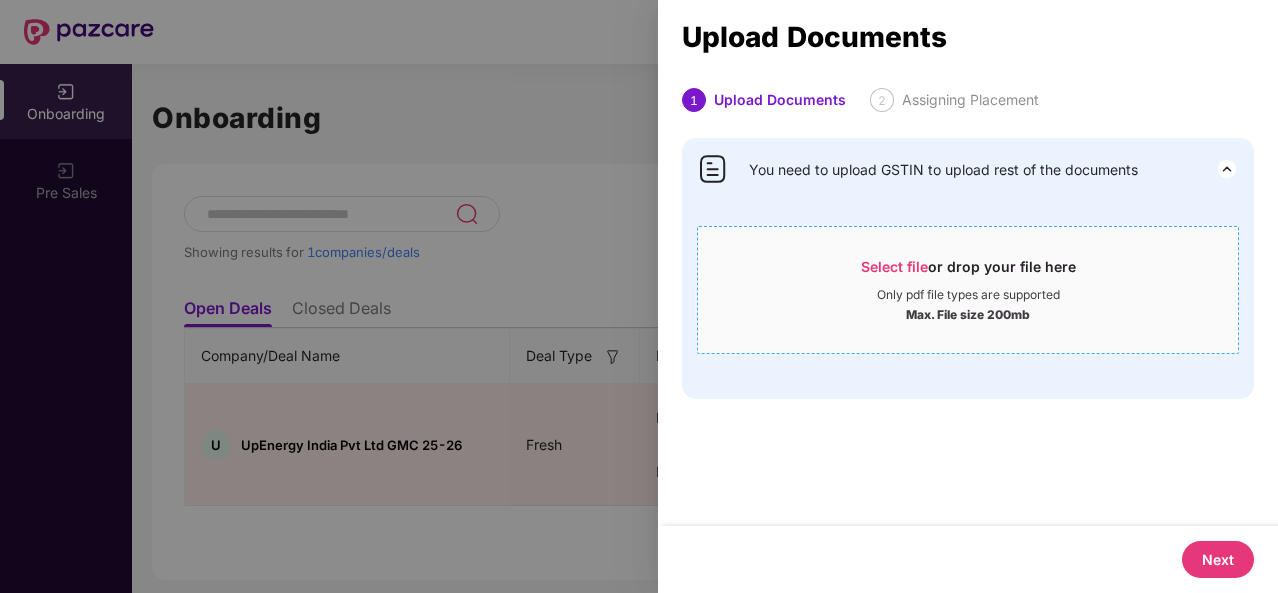 click on "Select file" at bounding box center (894, 266) 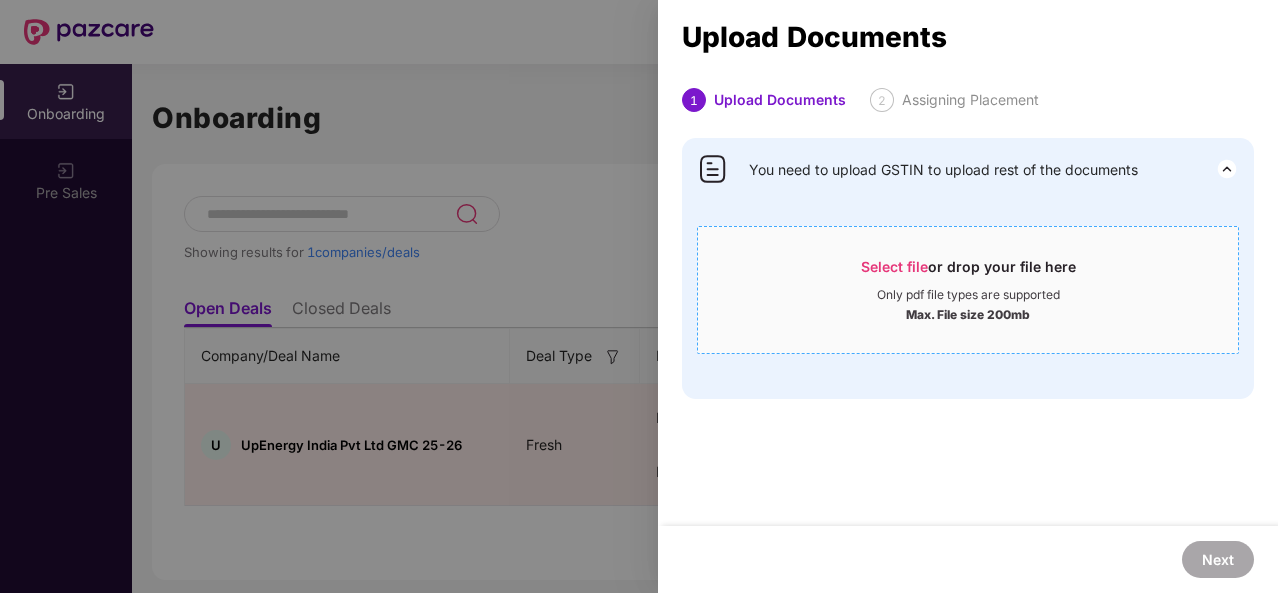 click on "Select file" at bounding box center [894, 266] 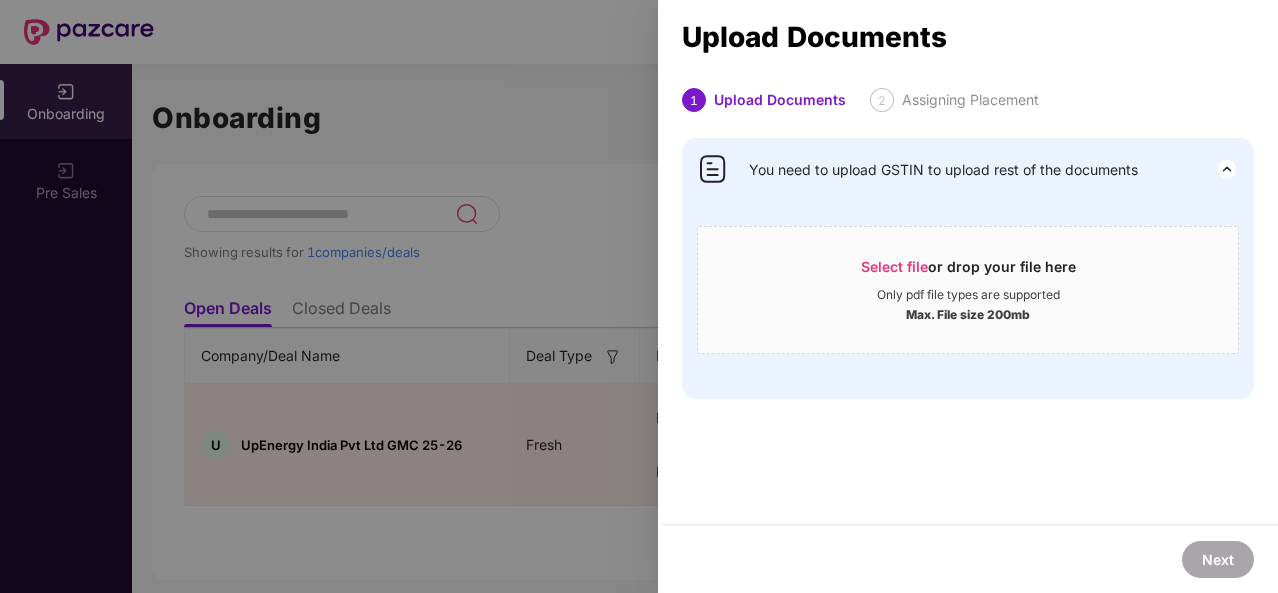 click on "You need to upload GSTIN to upload rest of the documents" at bounding box center [968, 169] 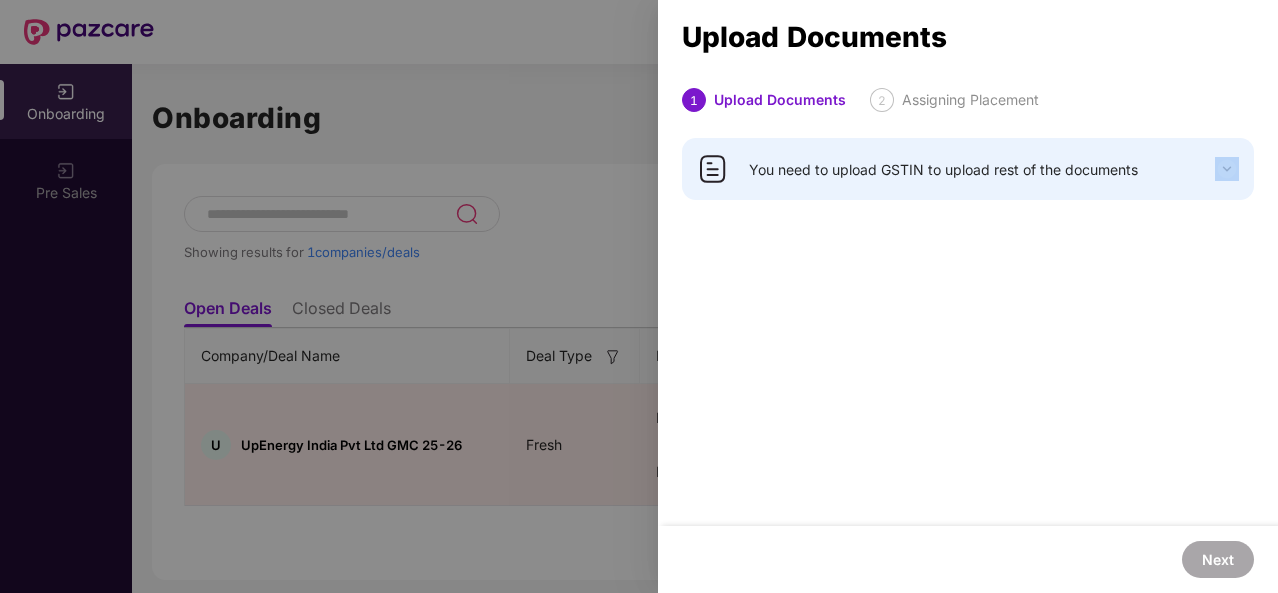 click on "You need to upload GSTIN to upload rest of the documents" at bounding box center [968, 169] 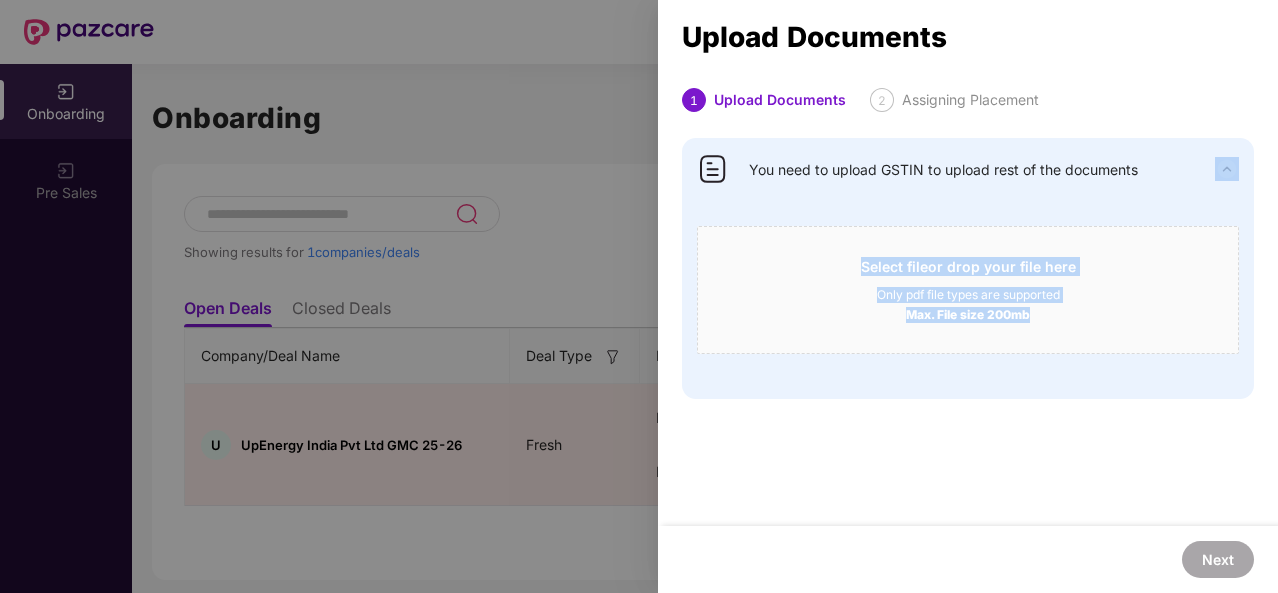 click on "You need to upload GSTIN to upload rest of the documents" at bounding box center (968, 169) 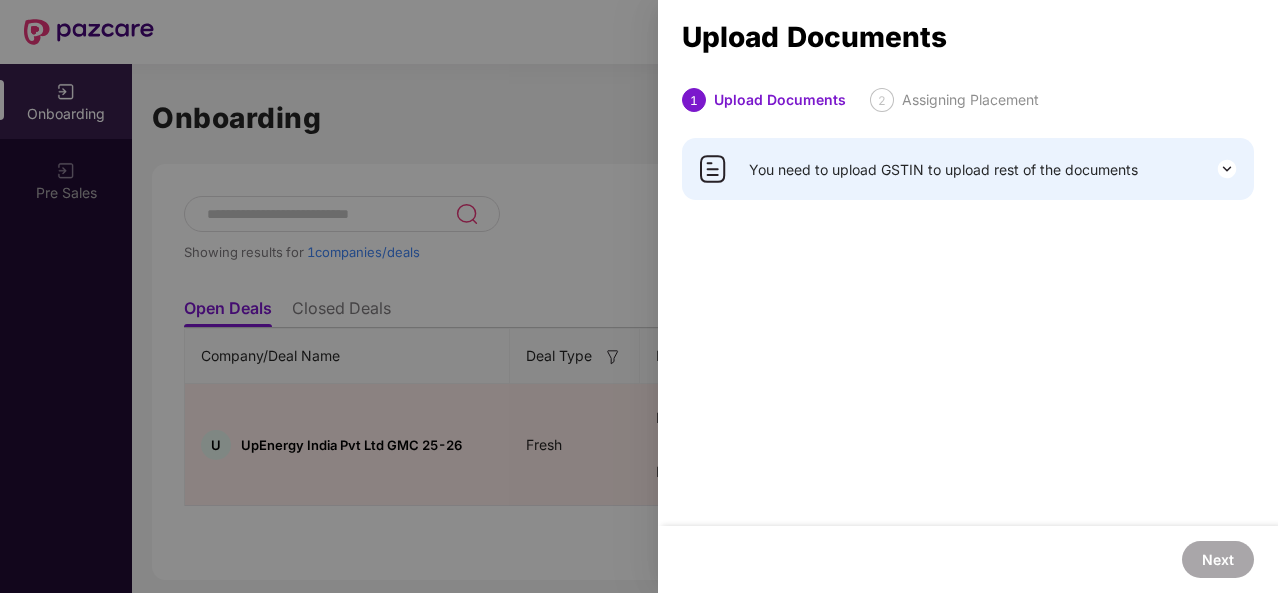 click on "You need to upload GSTIN to upload rest of the documents" at bounding box center [968, 169] 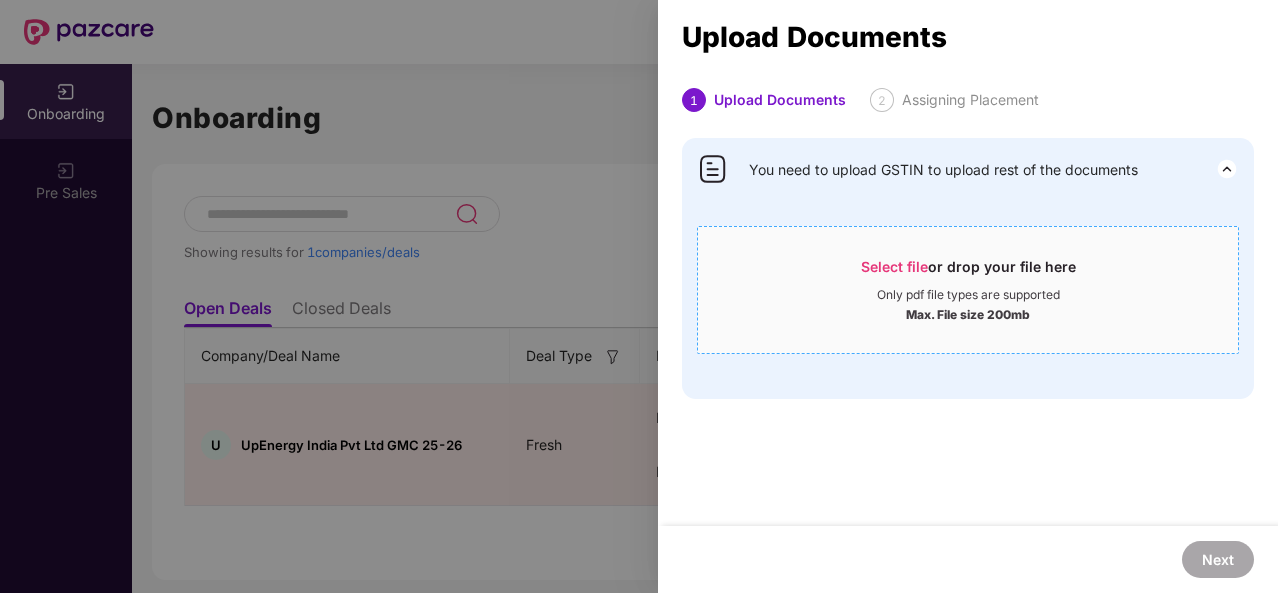 click on "Select file" at bounding box center (894, 266) 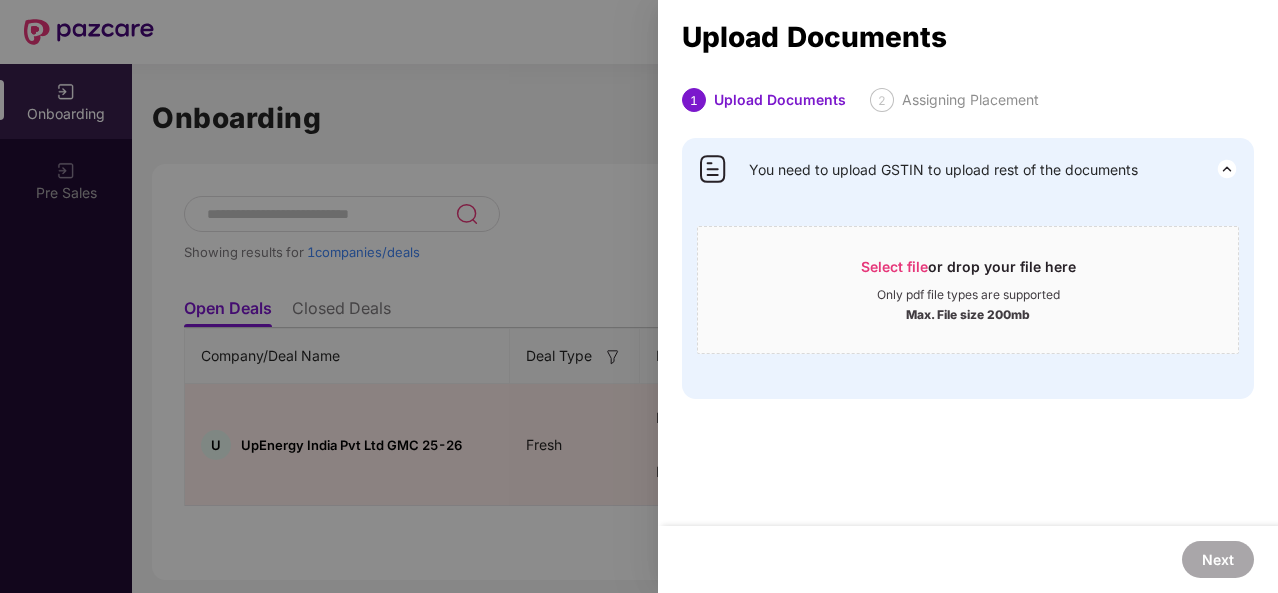 click on "1 Upload Documents 2 Assigning Placement You need to upload GSTIN to upload rest of the documents Select file  or drop your file here Only pdf file types are supported Max. File size 200mb GST Certificate upenergy (1).pdf" at bounding box center [968, 307] 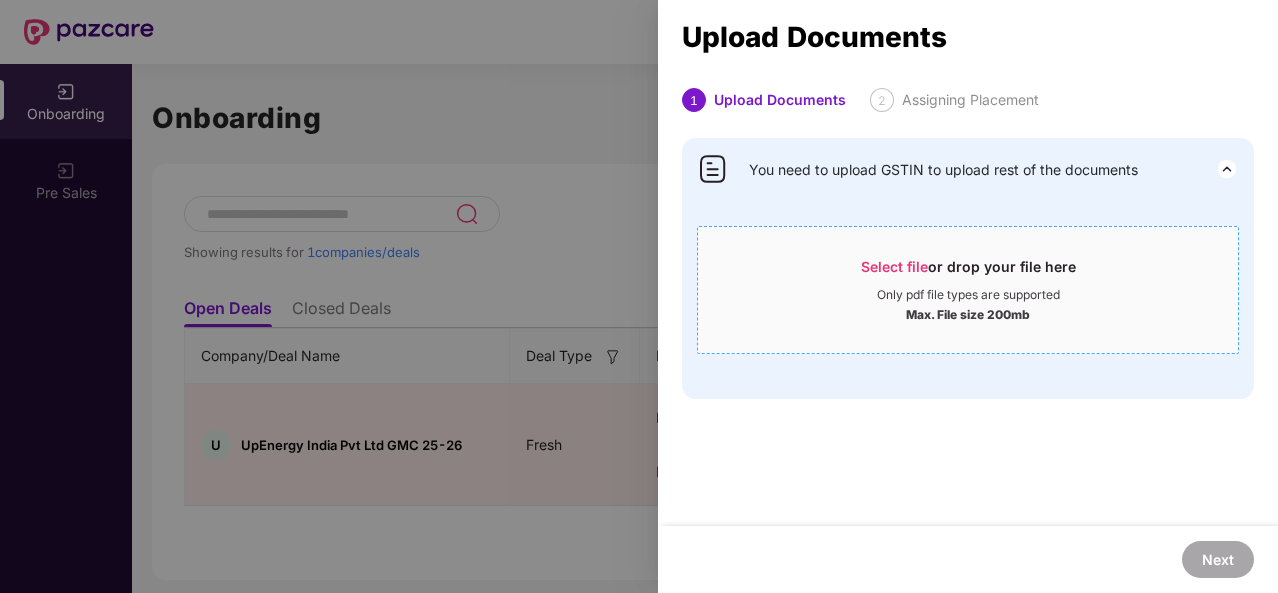 click on "Select file" at bounding box center [894, 266] 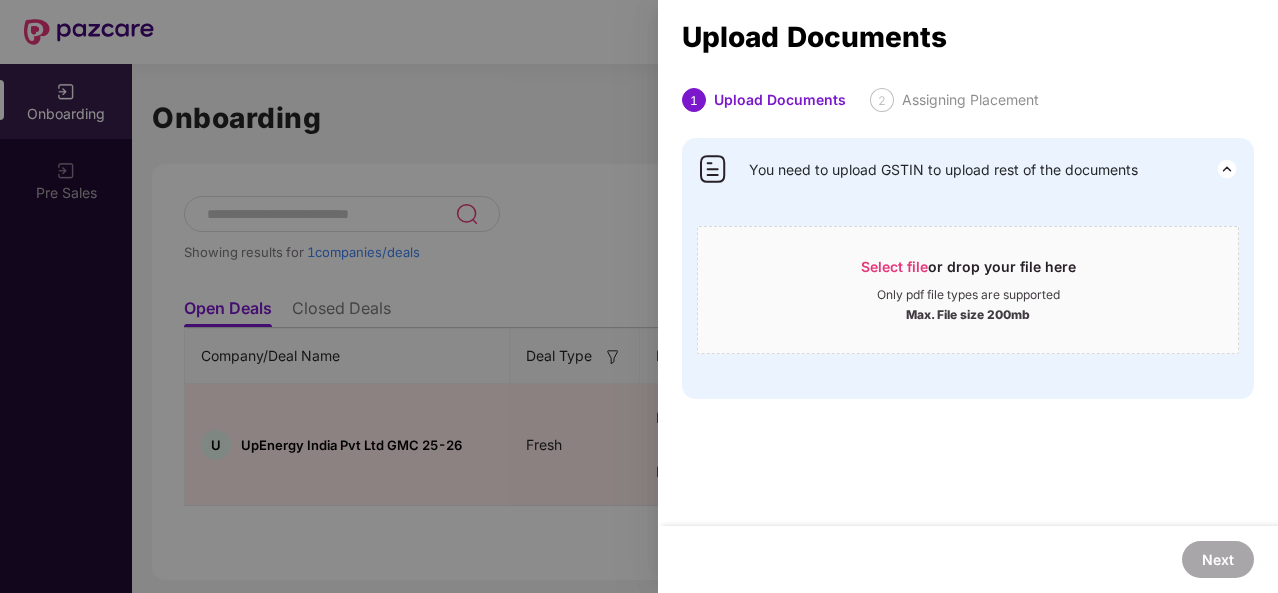click at bounding box center (639, 296) 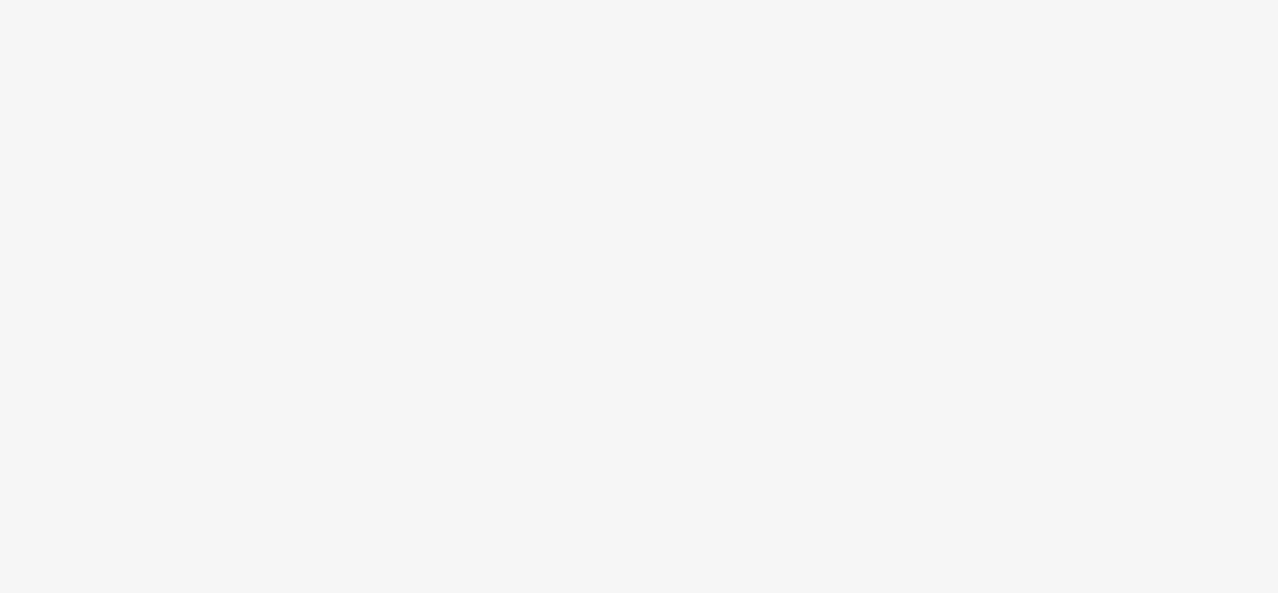 scroll, scrollTop: 0, scrollLeft: 0, axis: both 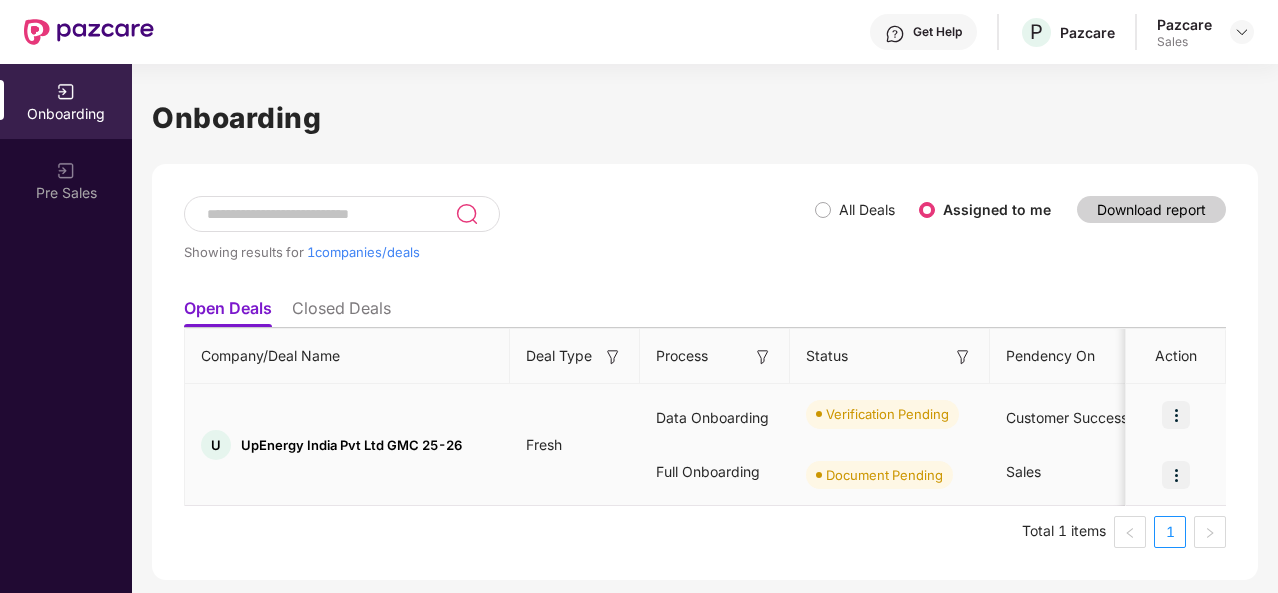 click at bounding box center (1176, 475) 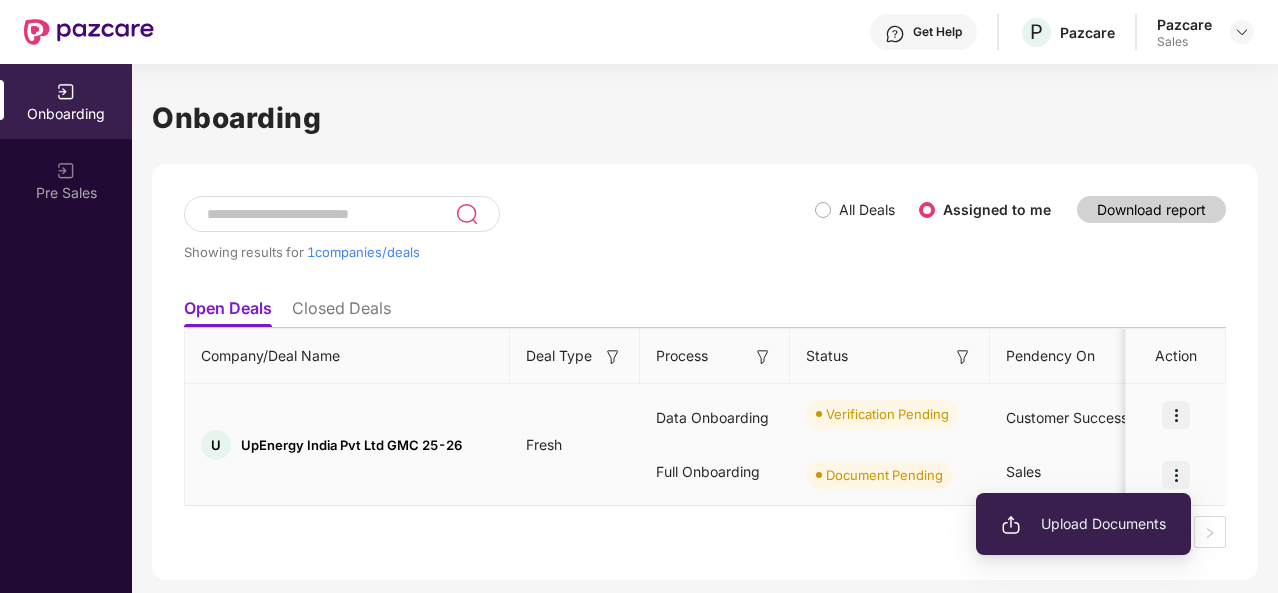 click at bounding box center (1011, 525) 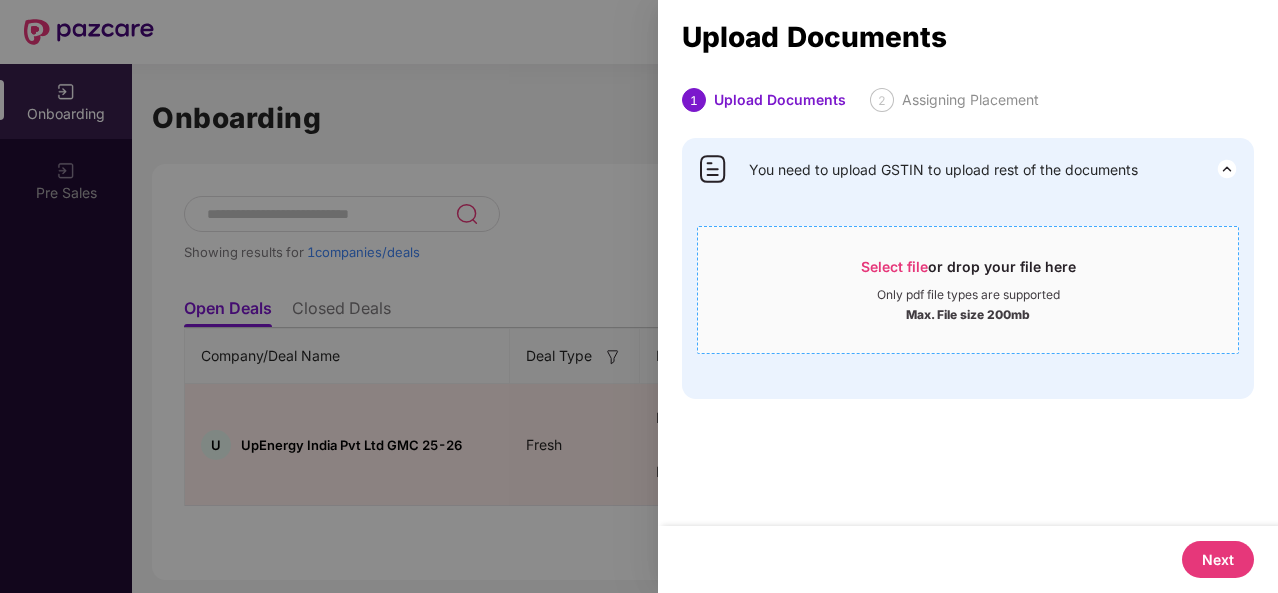 click on "Select file" at bounding box center (894, 266) 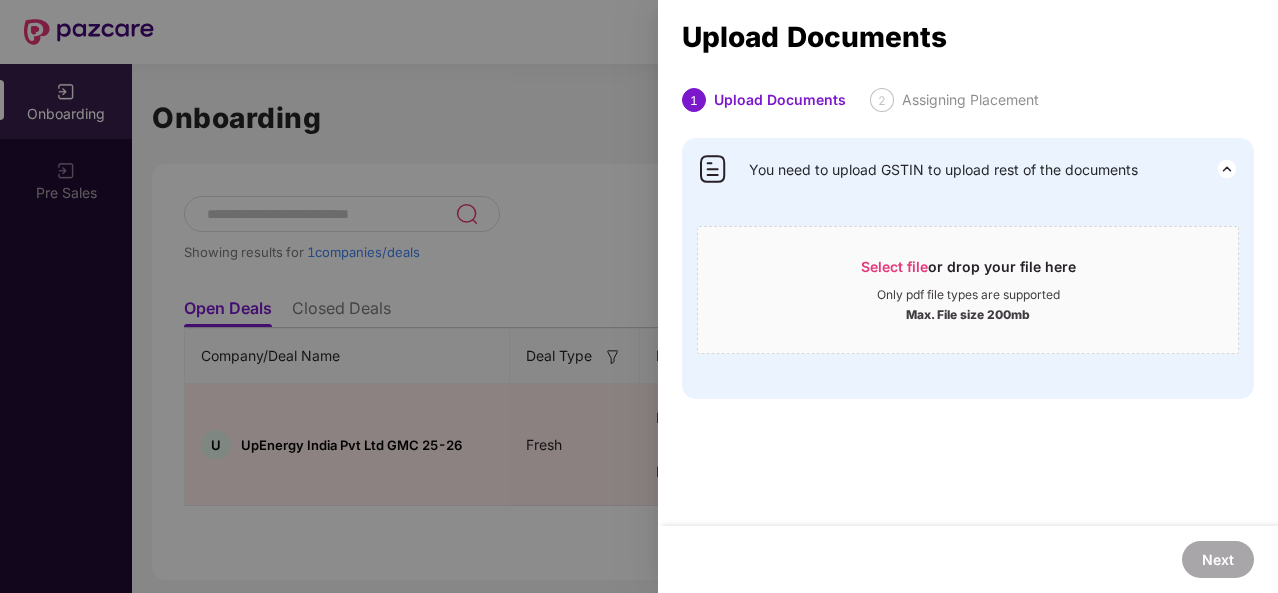 click on "1 Upload Documents 2 Assigning Placement You need to upload GSTIN to upload rest of the documents Select file  or drop your file here Only pdf file types are supported Max. File size 200mb 1. Proposal Form.pdf" at bounding box center [968, 307] 